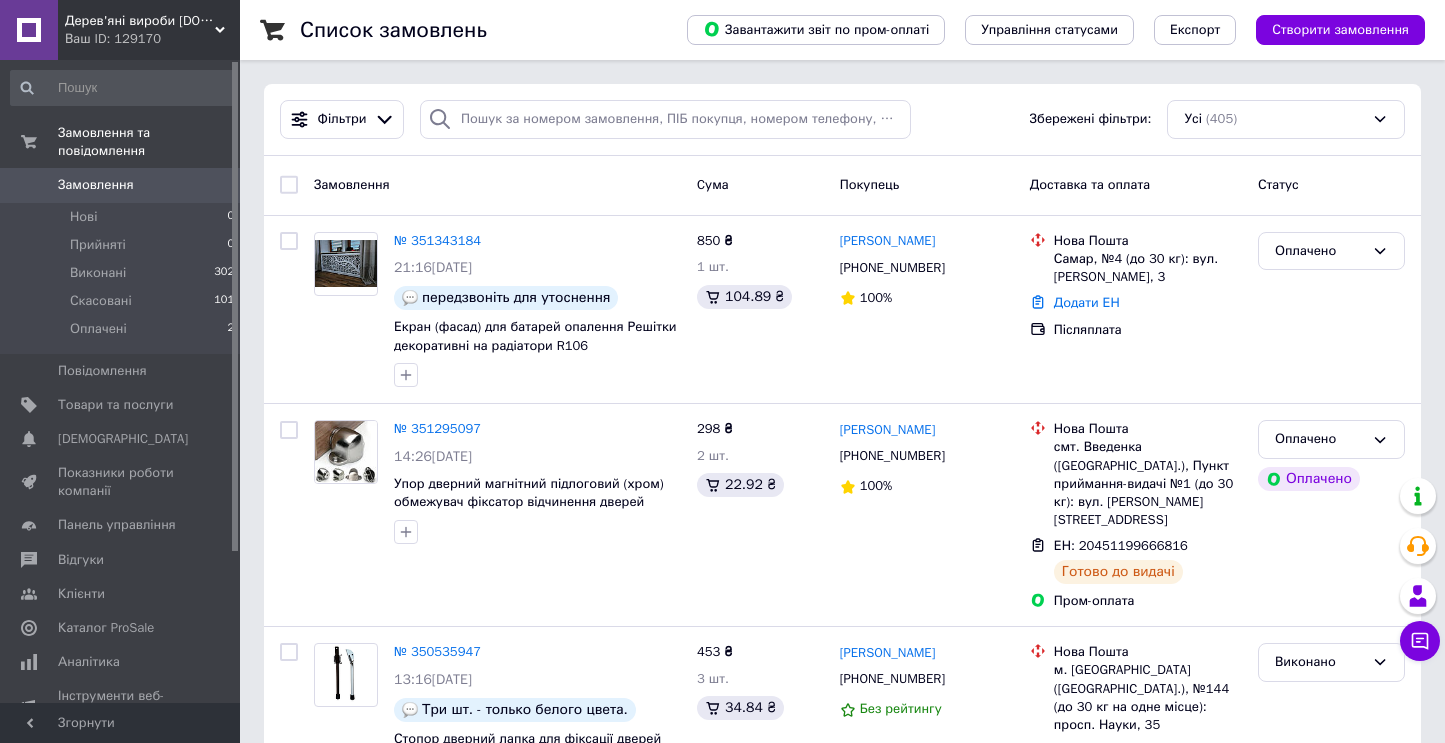 scroll, scrollTop: 0, scrollLeft: 0, axis: both 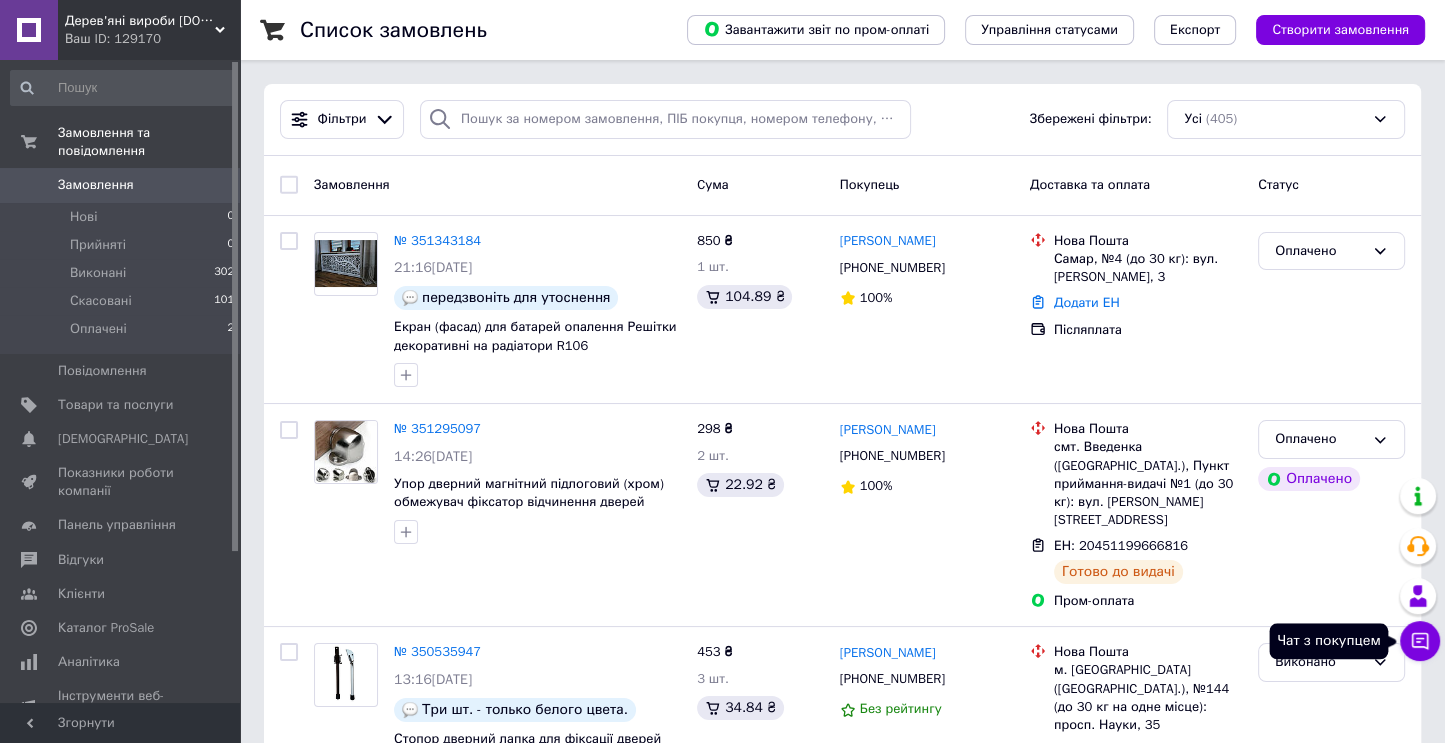 click on "Чат з покупцем" at bounding box center (1420, 641) 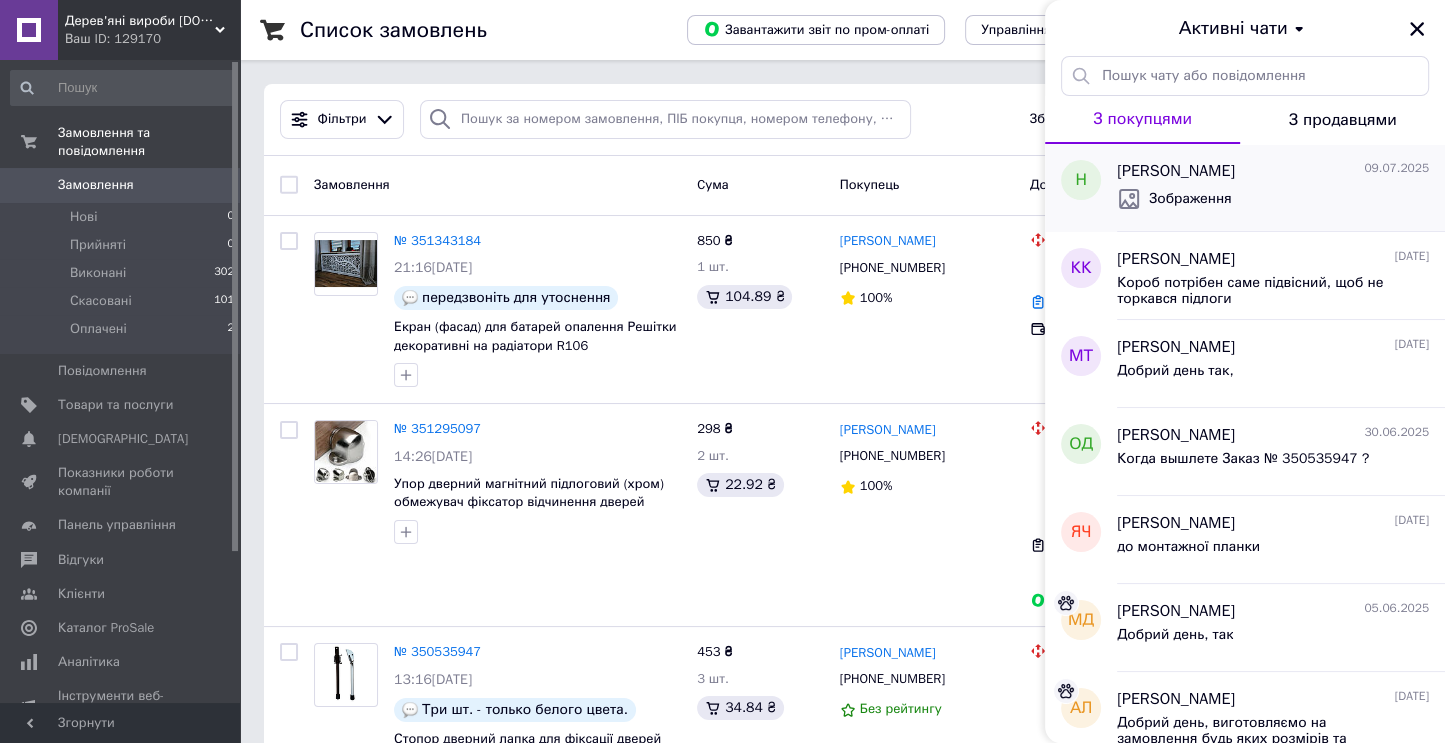 click on "Зображення" at bounding box center [1190, 199] 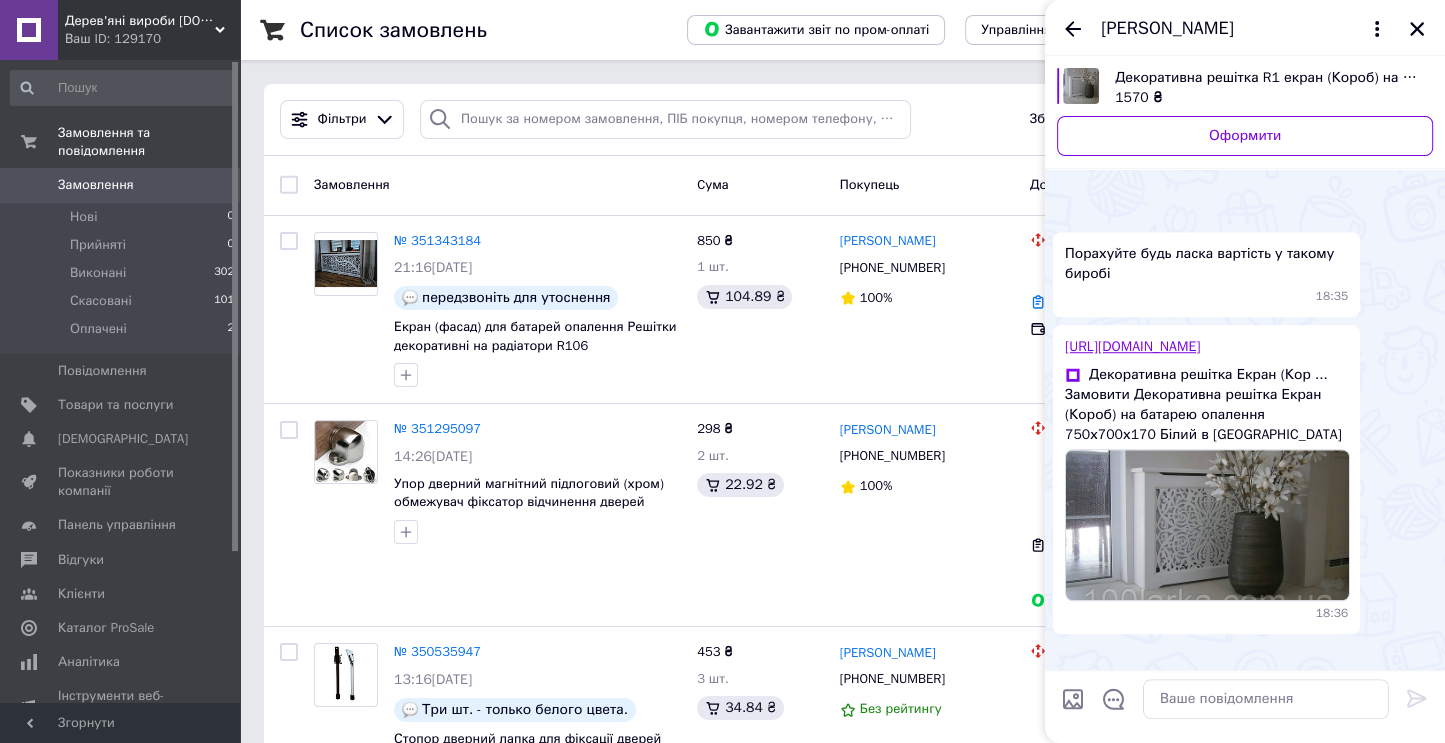 scroll, scrollTop: 899, scrollLeft: 0, axis: vertical 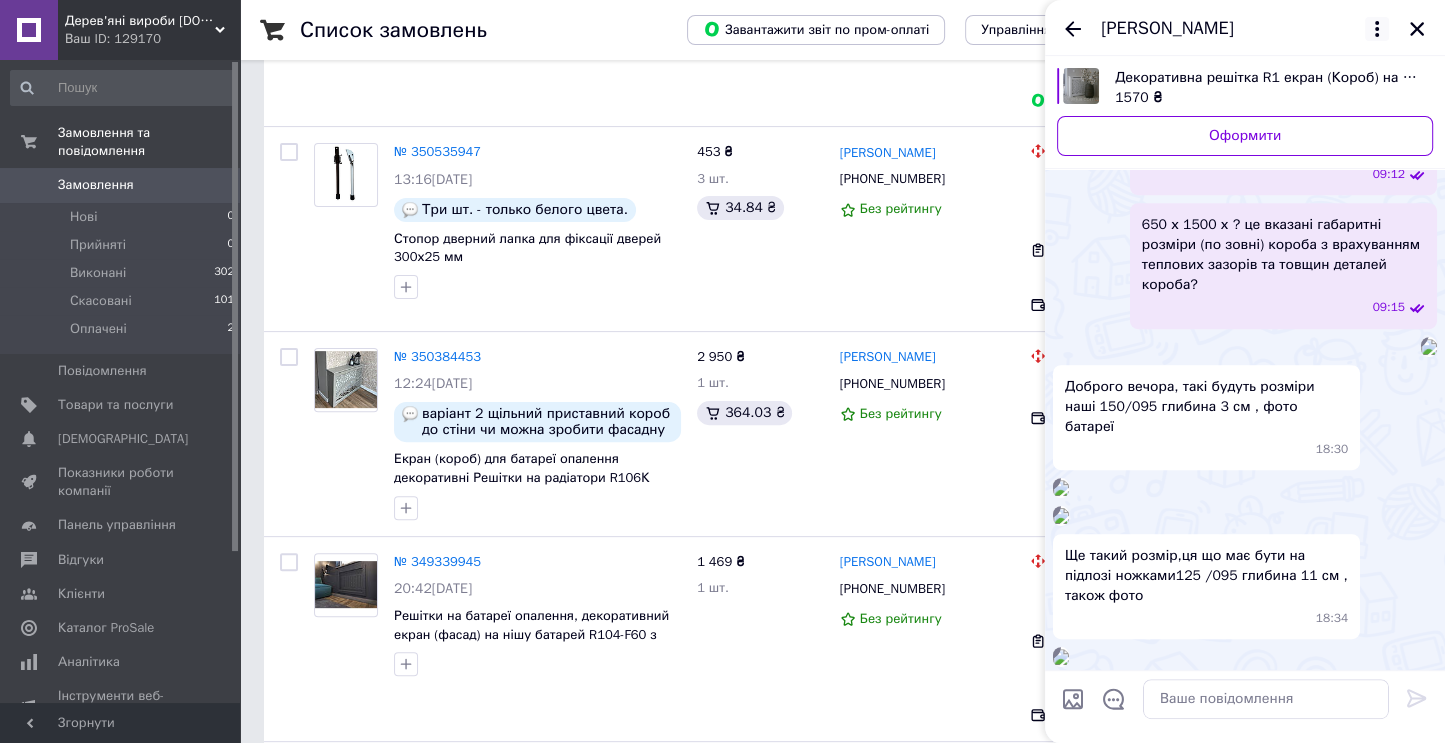 click 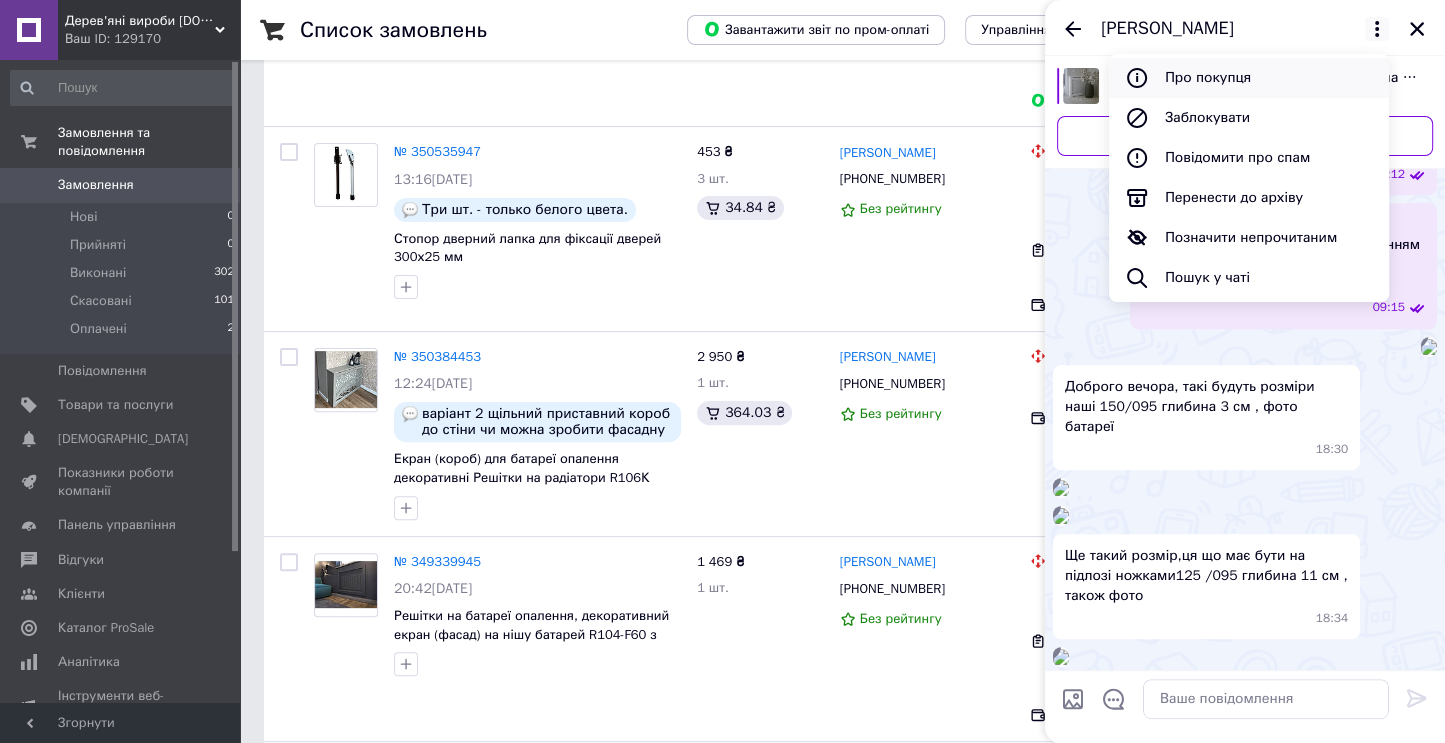click on "Про покупця" at bounding box center (1249, 78) 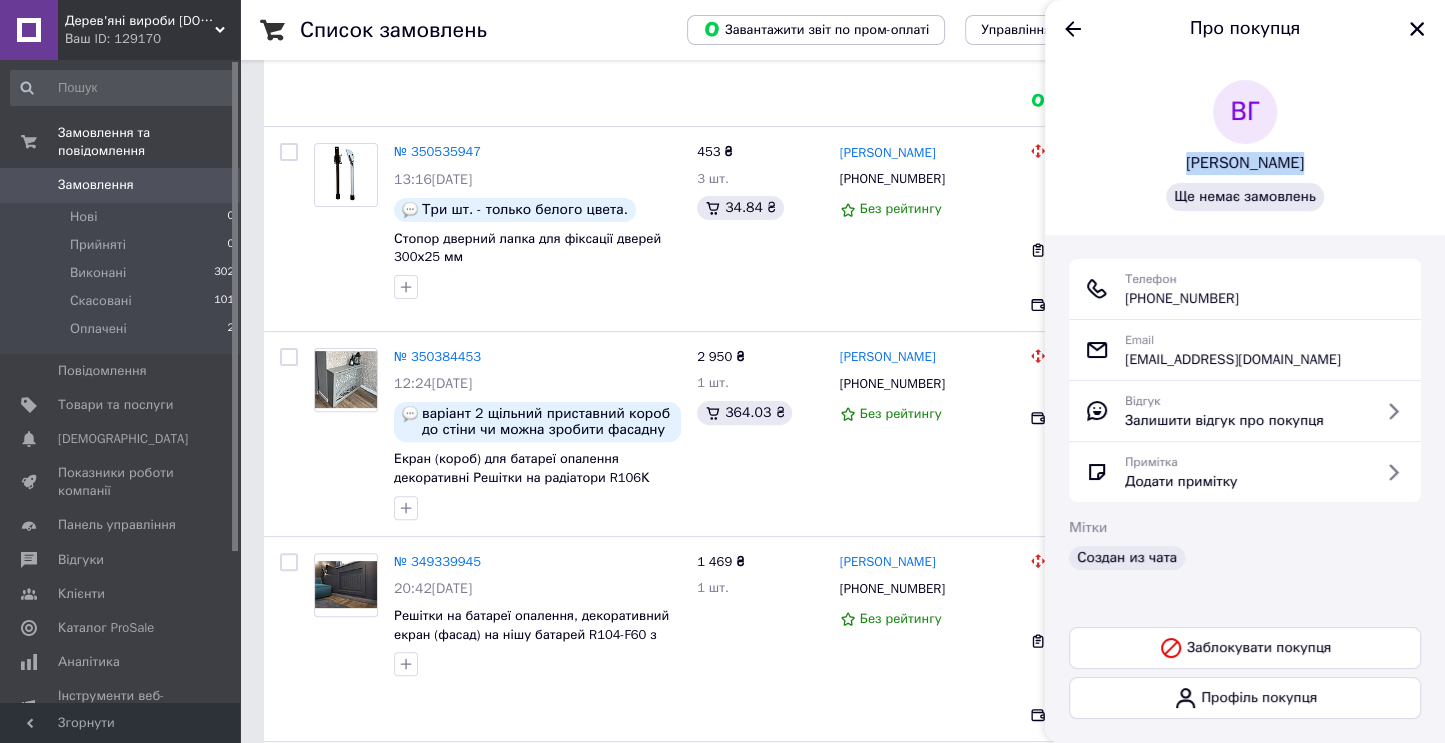 drag, startPoint x: 1315, startPoint y: 160, endPoint x: 1192, endPoint y: 173, distance: 123.68508 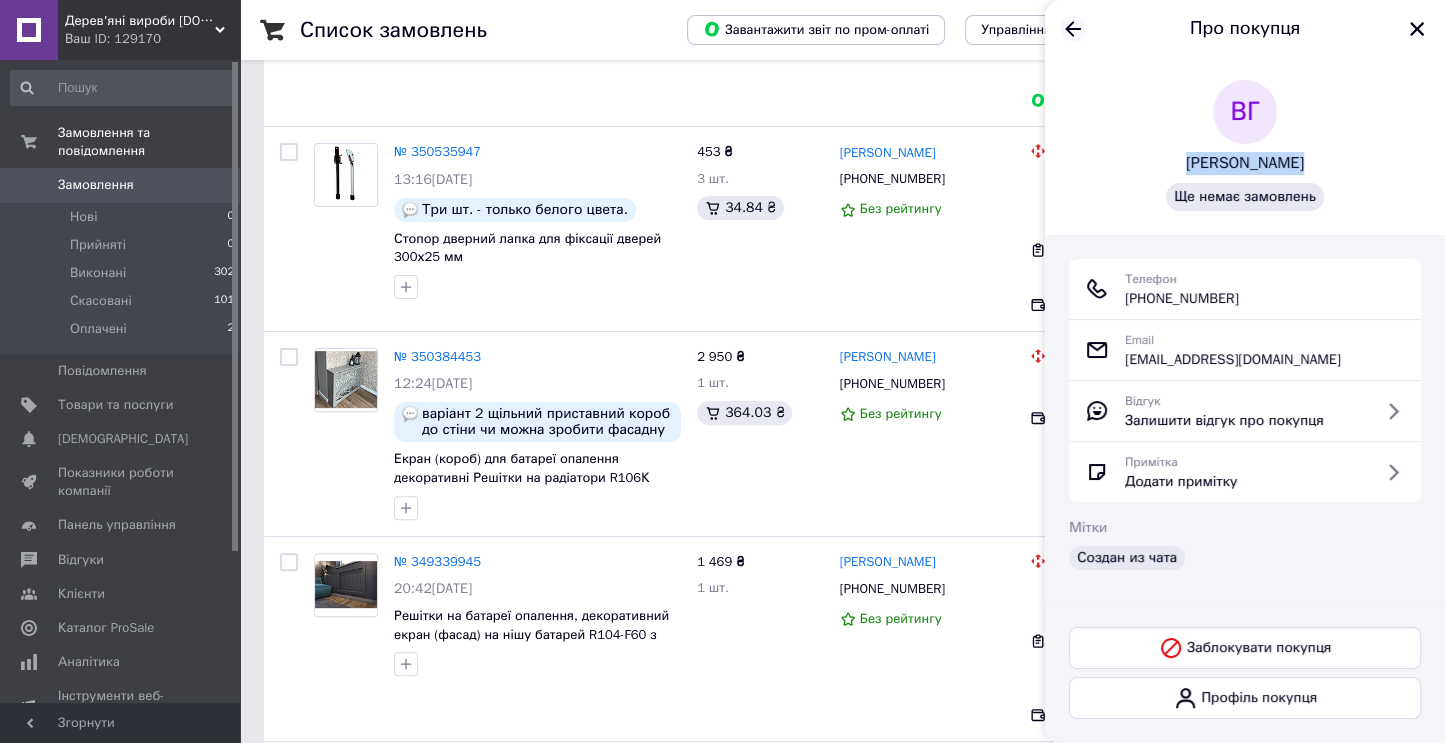 click 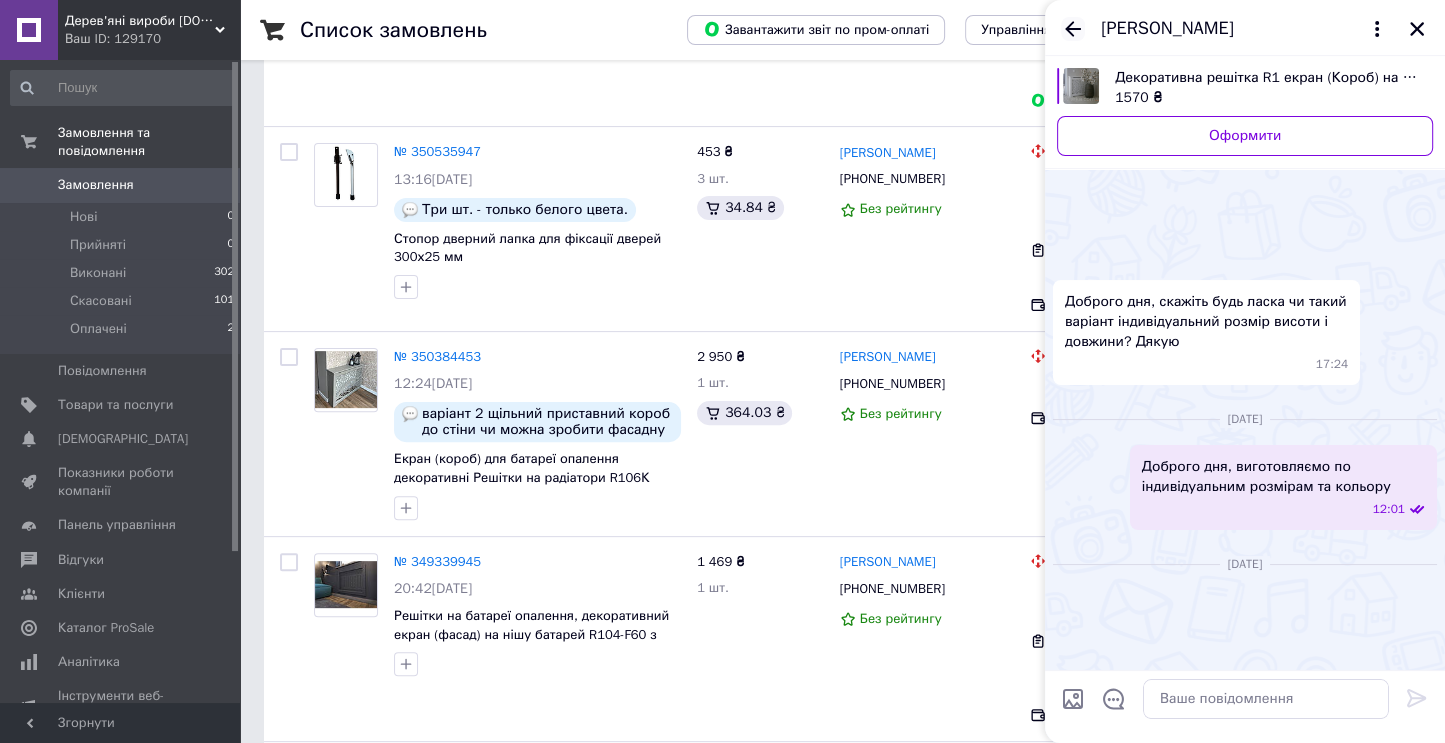 scroll, scrollTop: 2899, scrollLeft: 0, axis: vertical 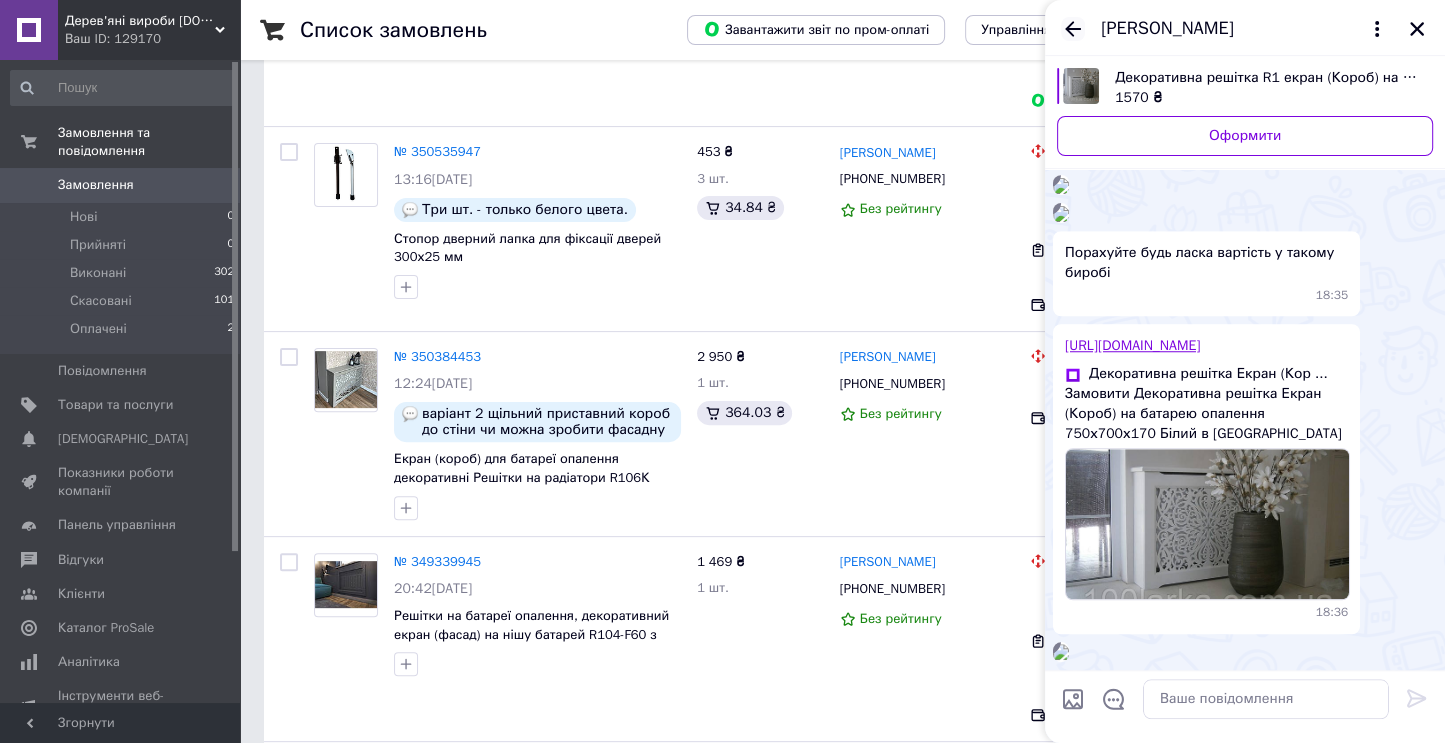 click 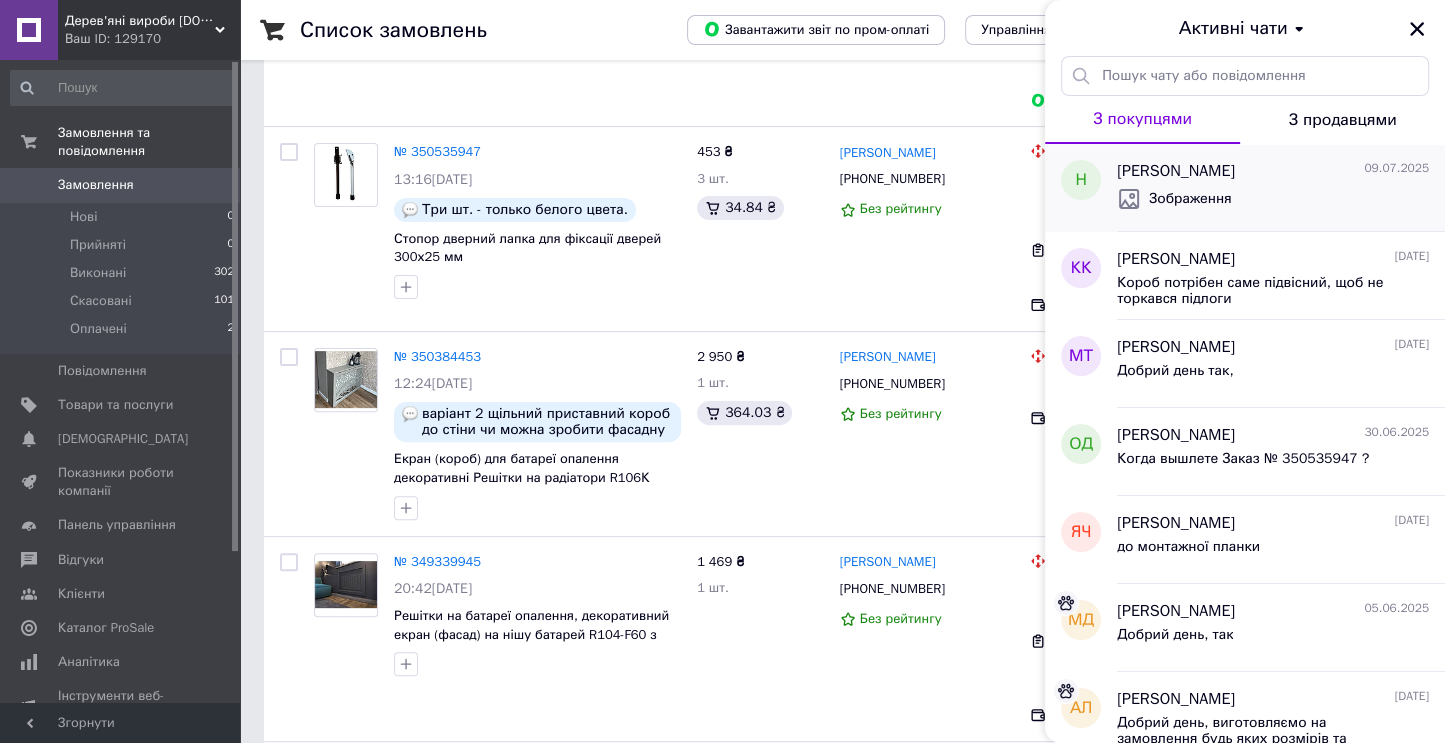 click on "Наталія  Гончар 09.07.2025" at bounding box center (1273, 171) 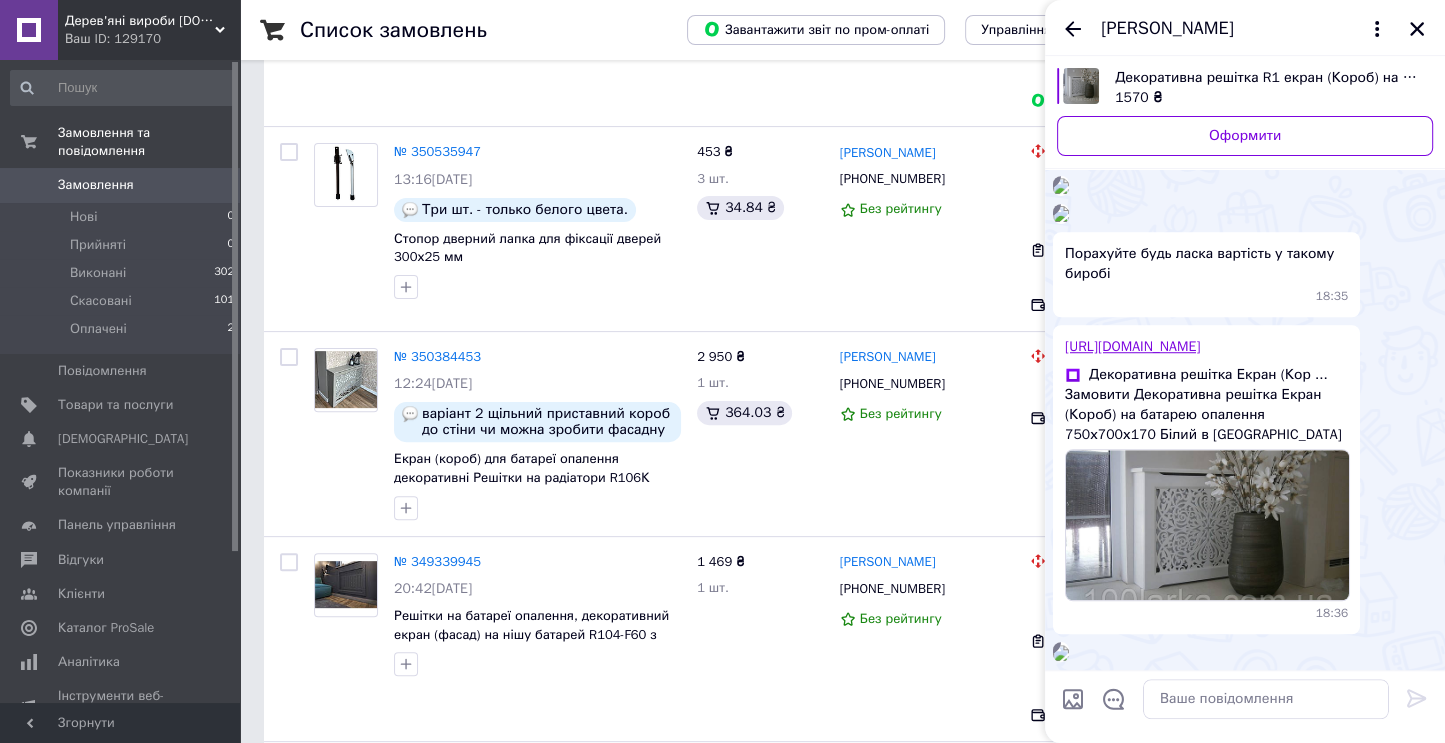 scroll, scrollTop: 899, scrollLeft: 0, axis: vertical 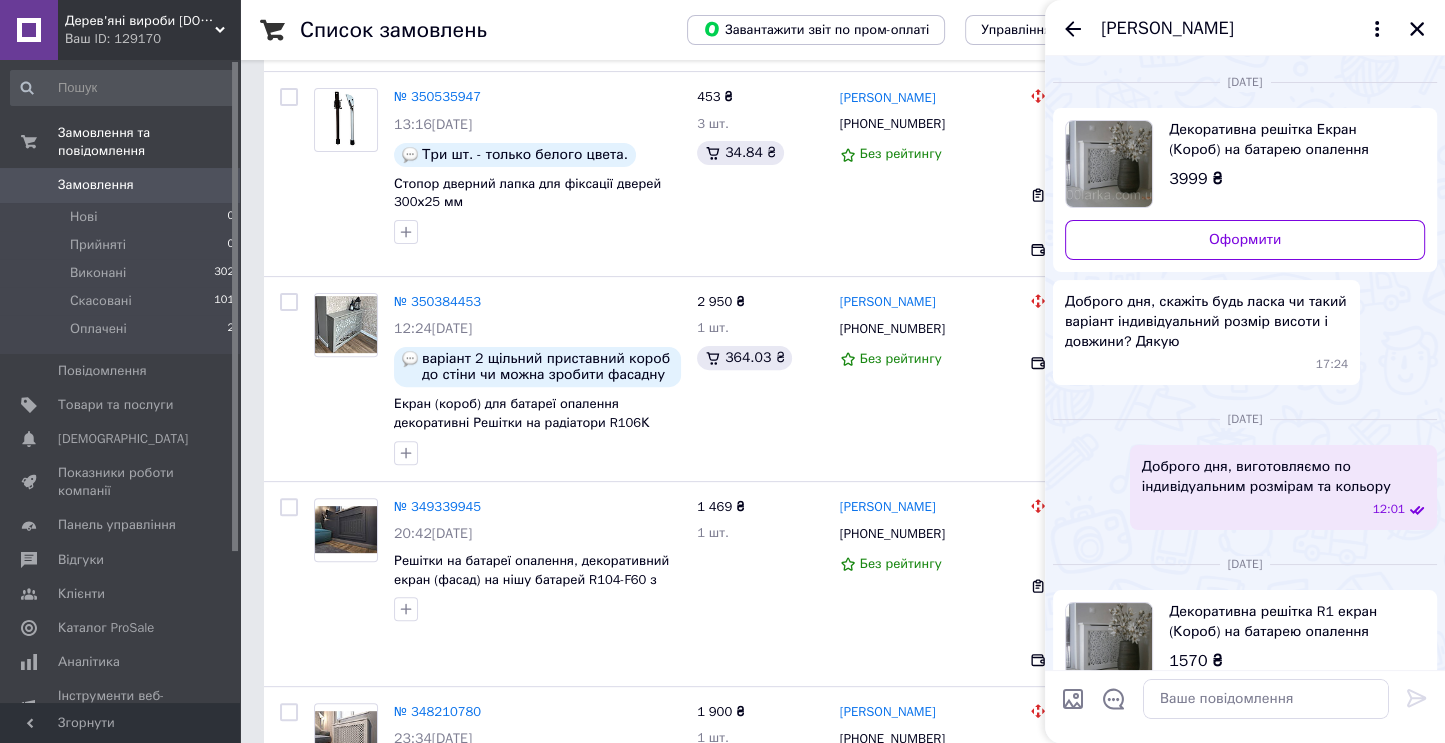 click on "Декоративна решітка Екран (Короб) на батарею опалення 750х700х170 Білий" at bounding box center (1289, 140) 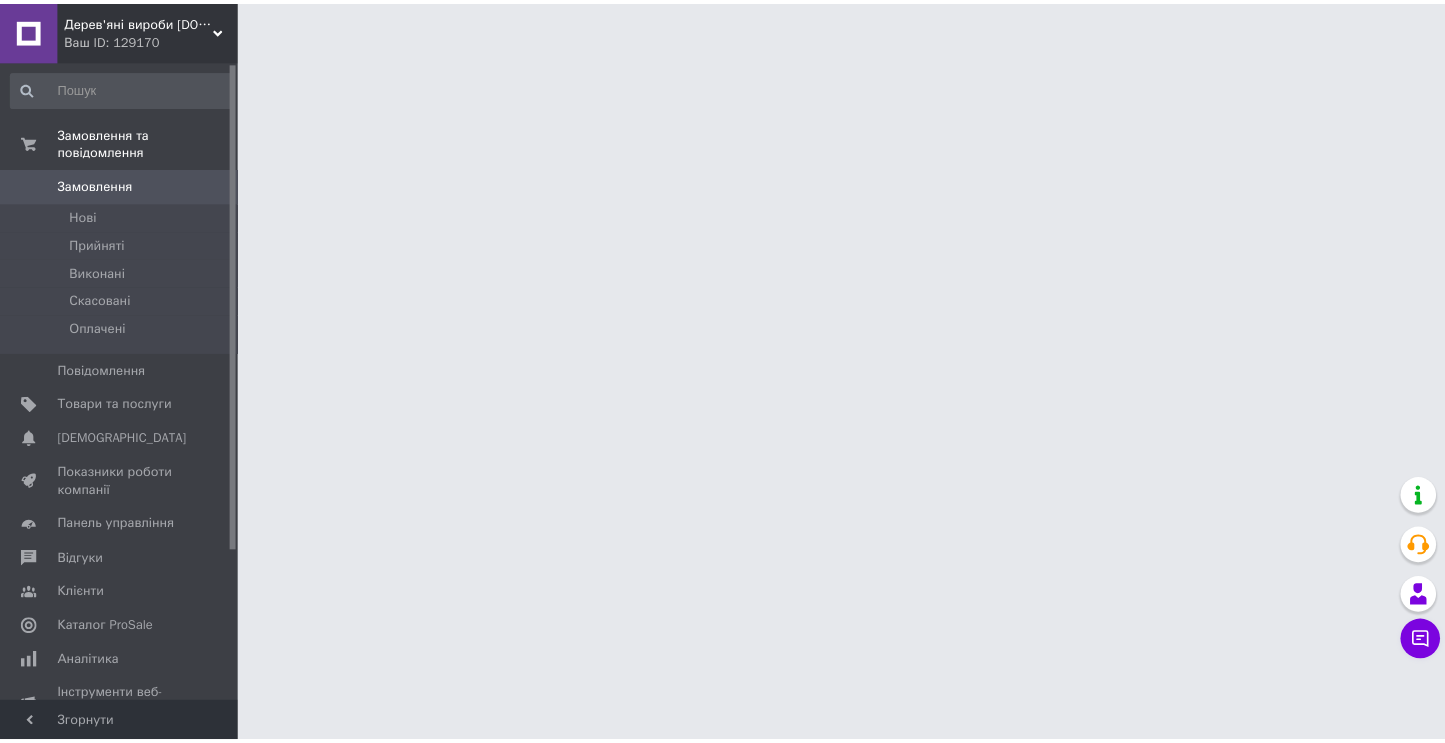 scroll, scrollTop: 0, scrollLeft: 0, axis: both 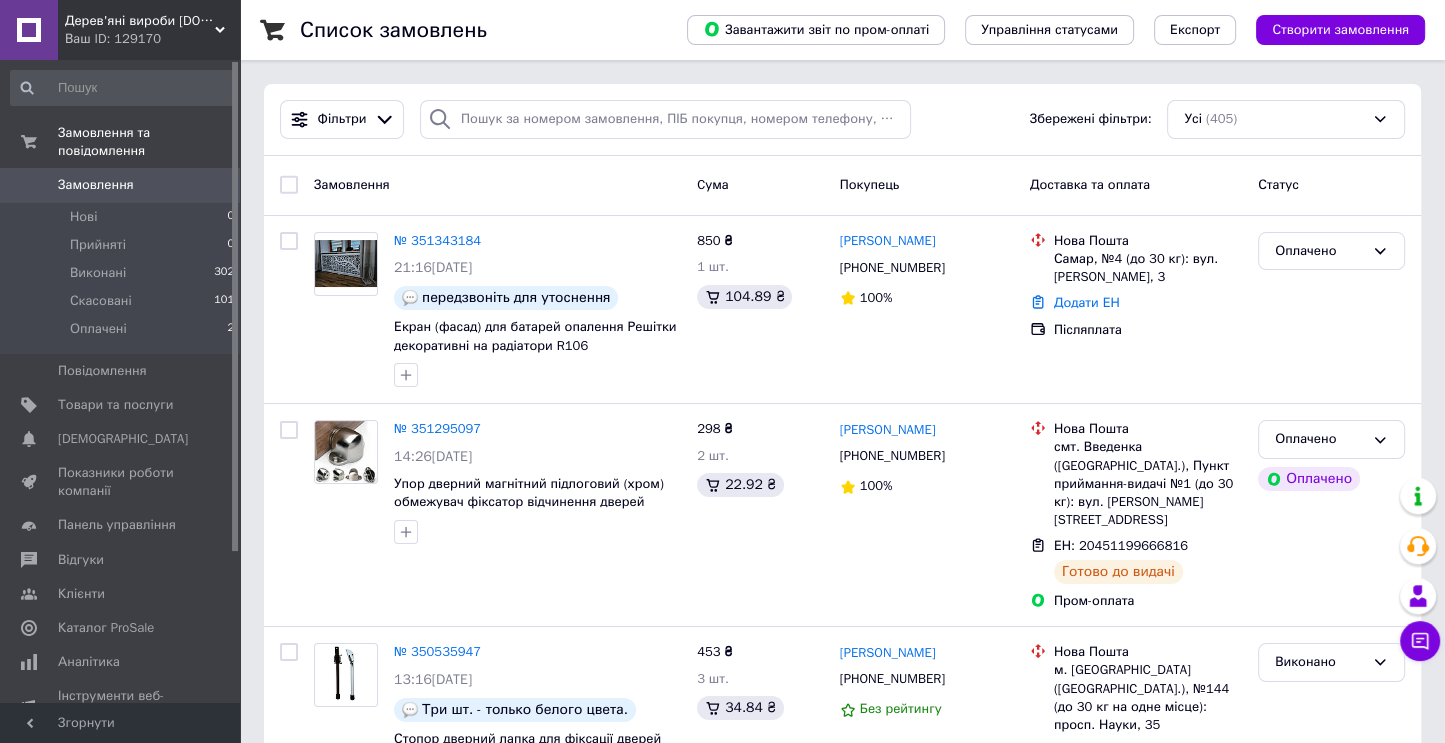 click on "Ваш ID: 129170" at bounding box center (152, 39) 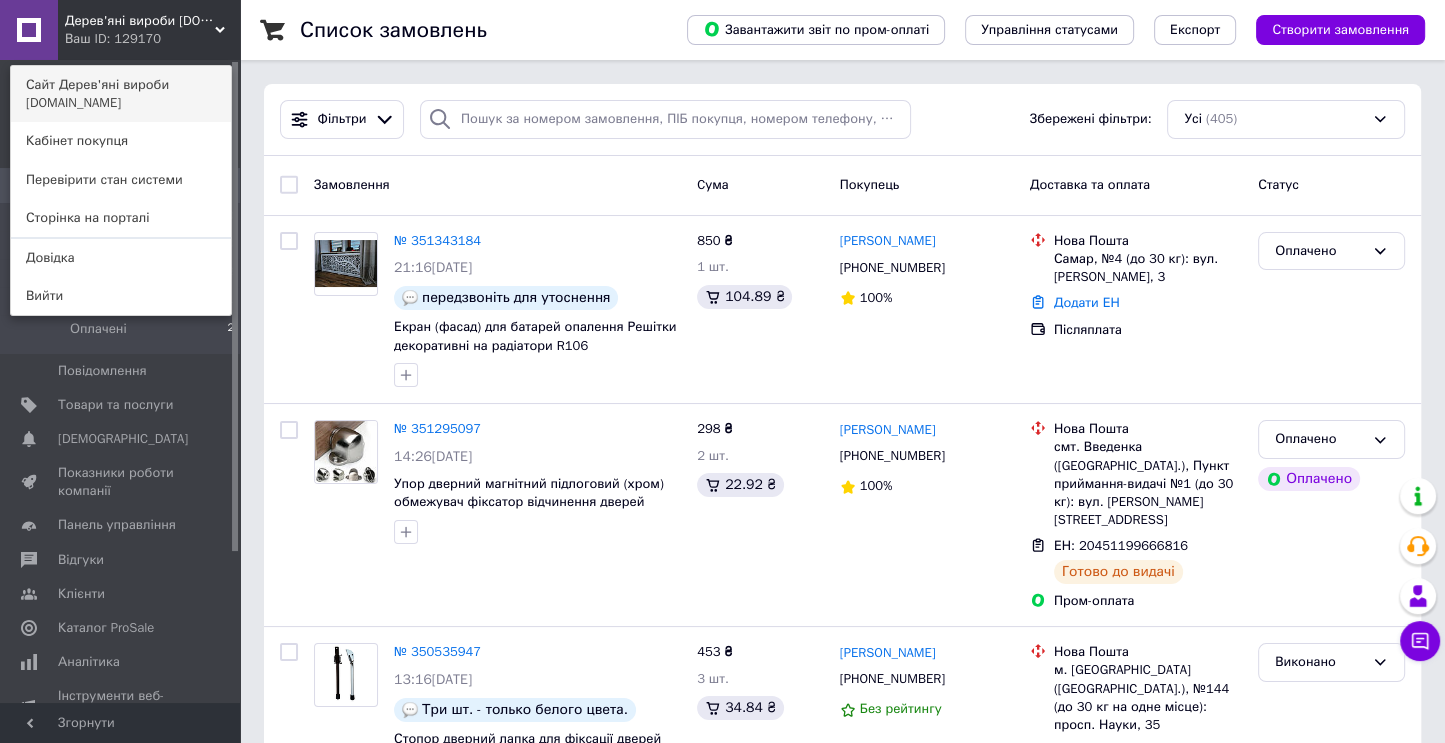 click on "Сайт Дерев'яні вироби [DOMAIN_NAME]" at bounding box center [121, 94] 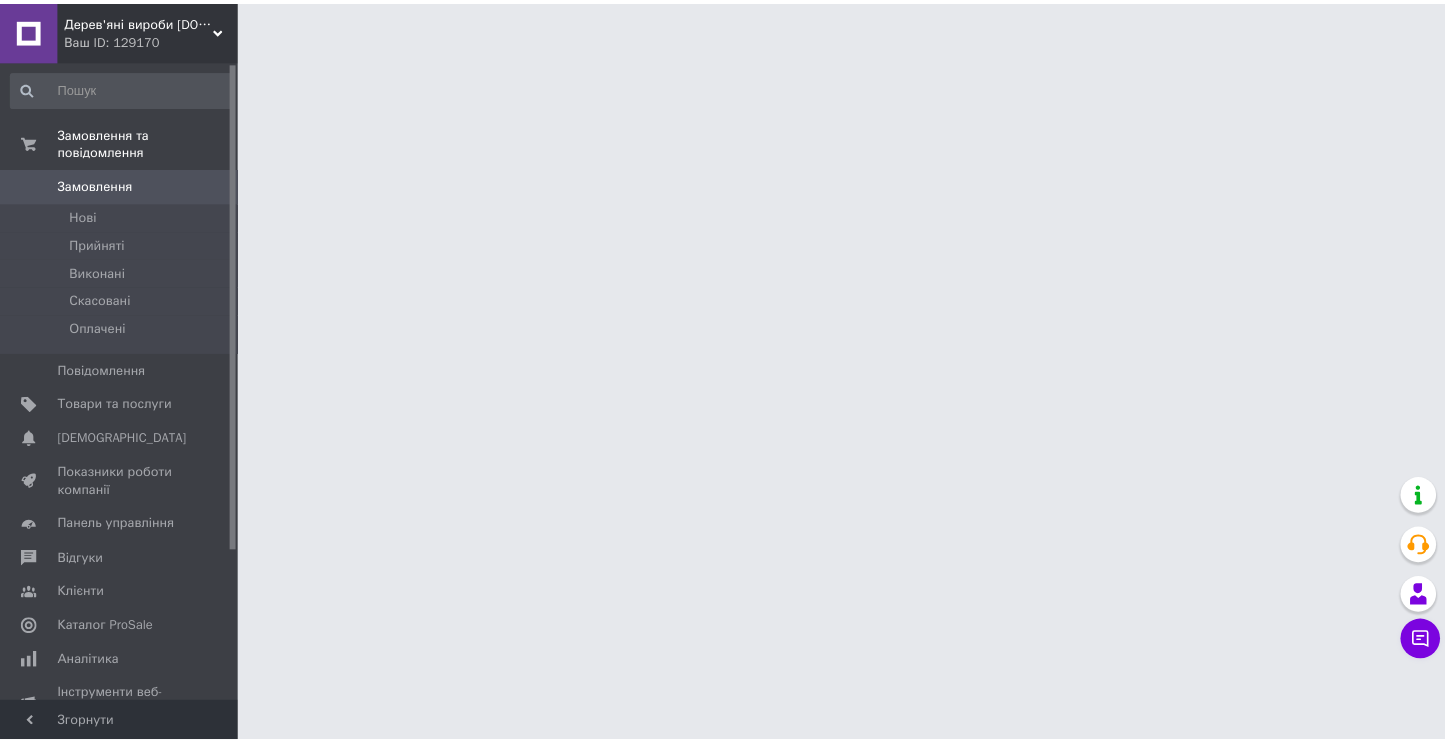 scroll, scrollTop: 0, scrollLeft: 0, axis: both 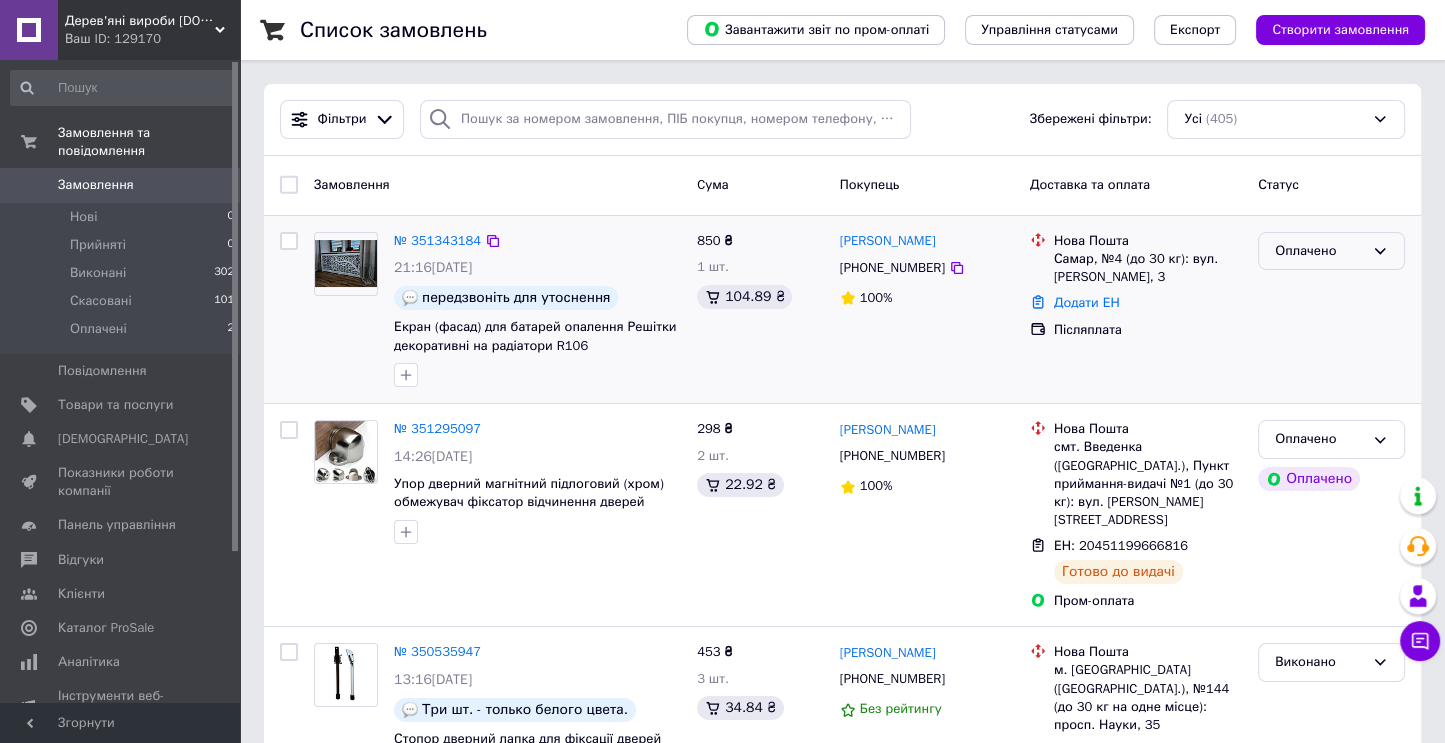 click 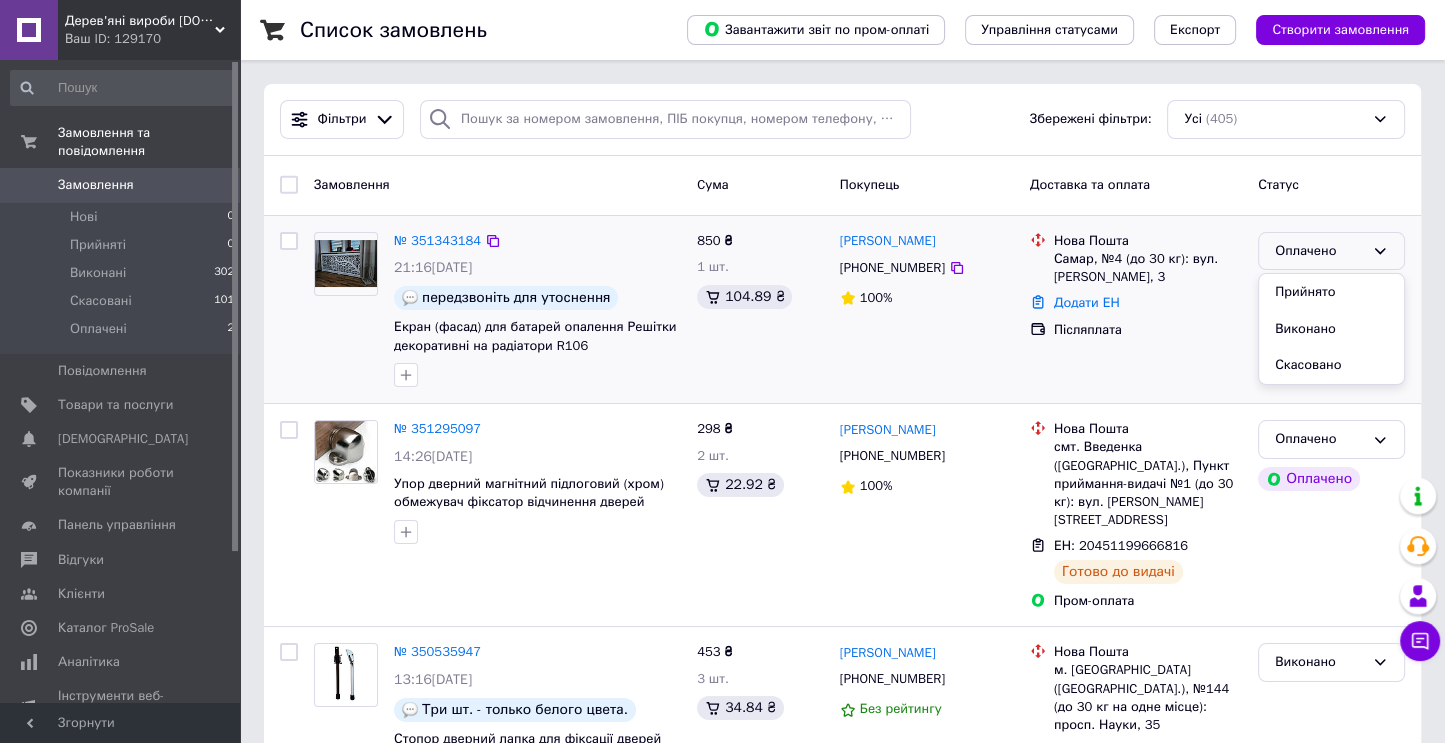 click 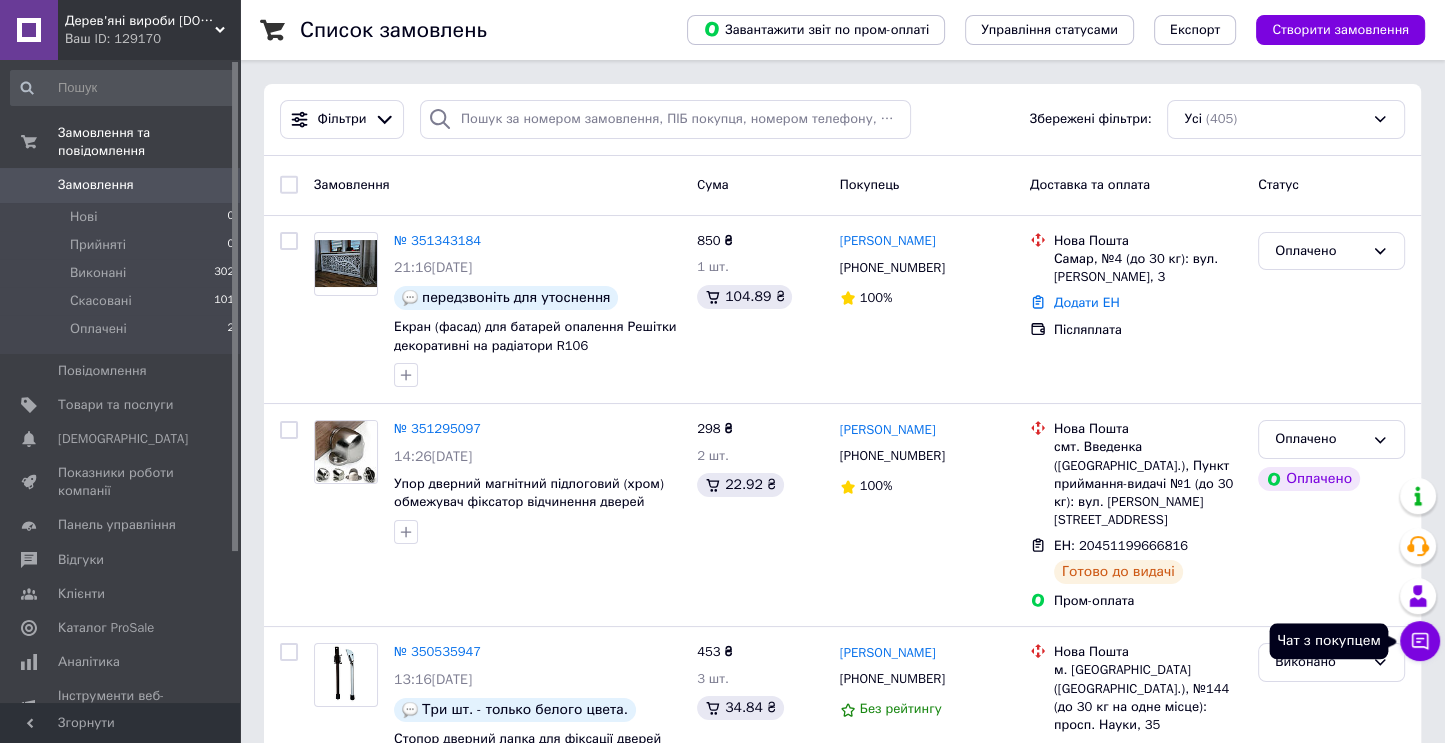 click 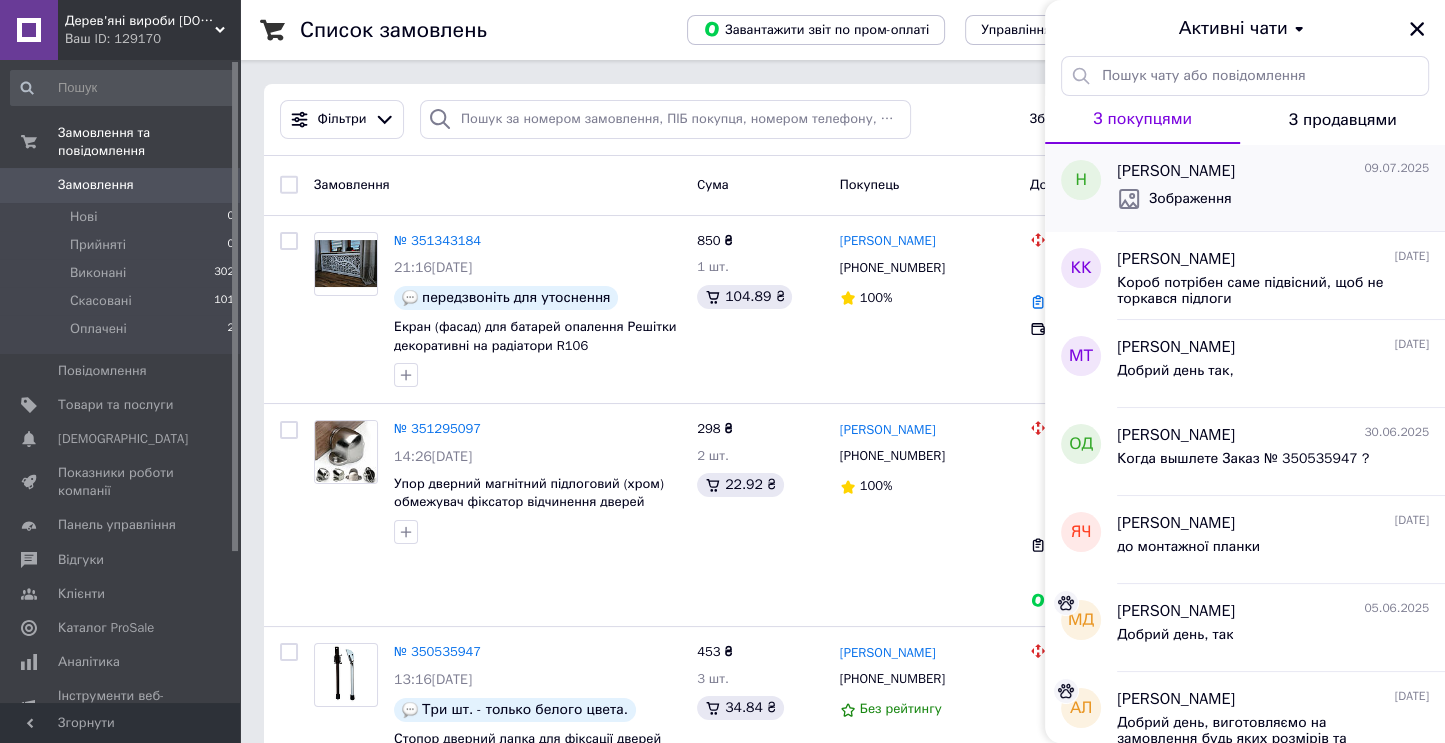 click on "[PERSON_NAME]" at bounding box center [1176, 171] 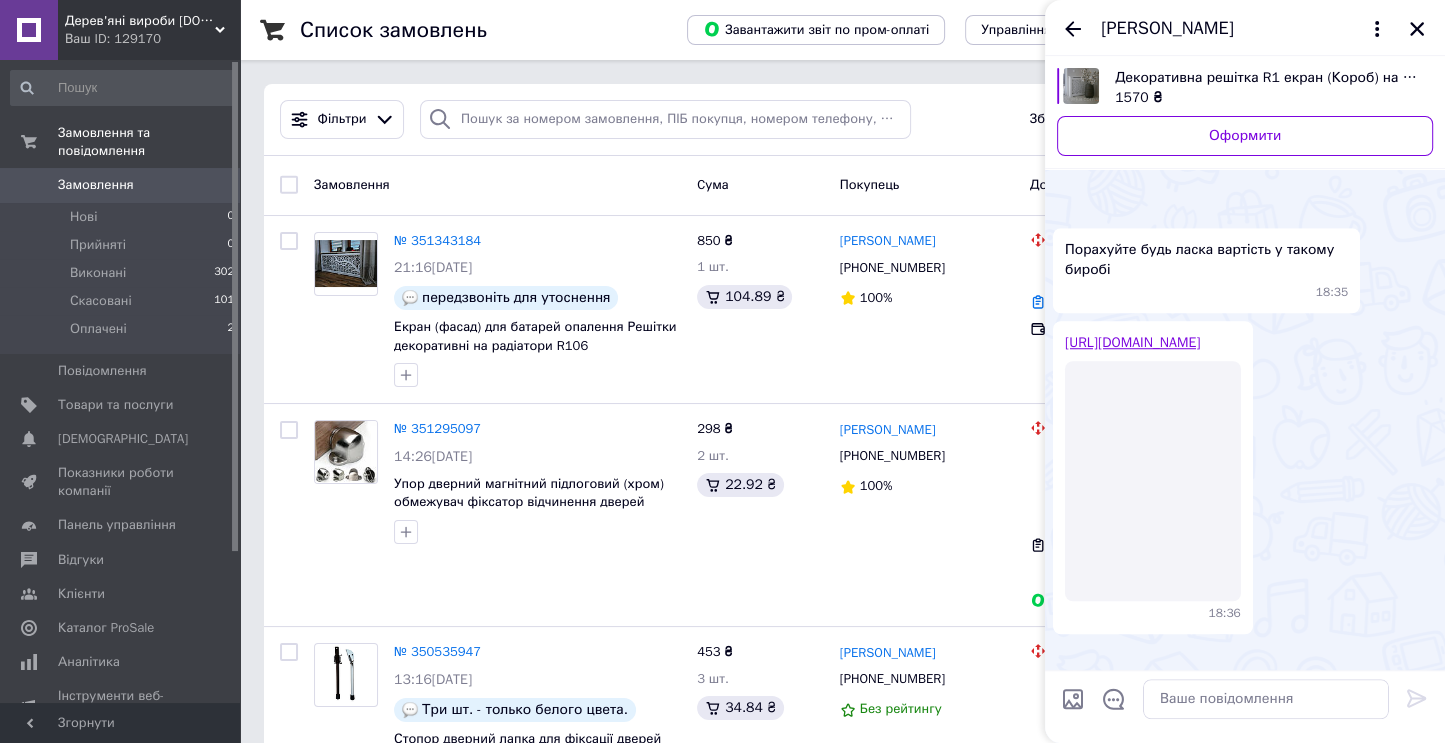 scroll, scrollTop: 2522, scrollLeft: 0, axis: vertical 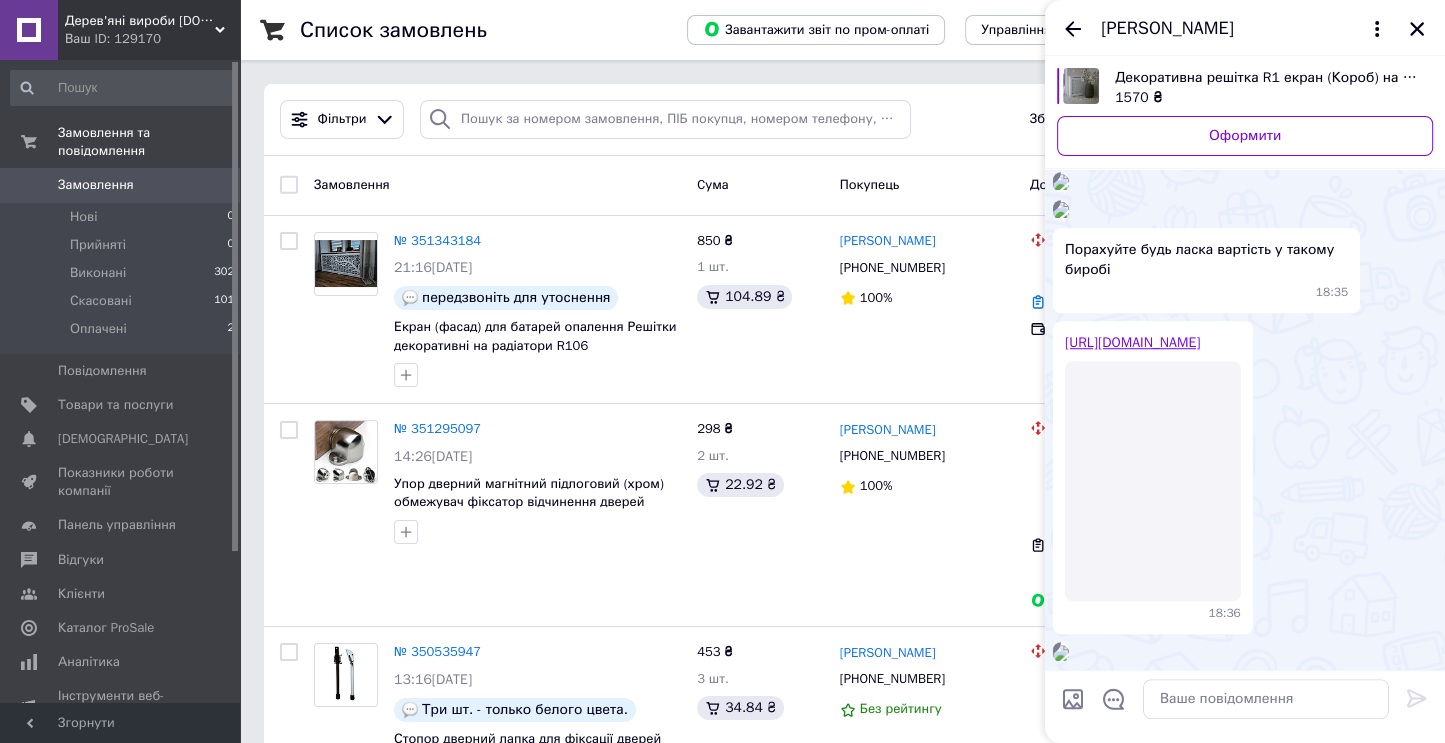 click at bounding box center [1073, 699] 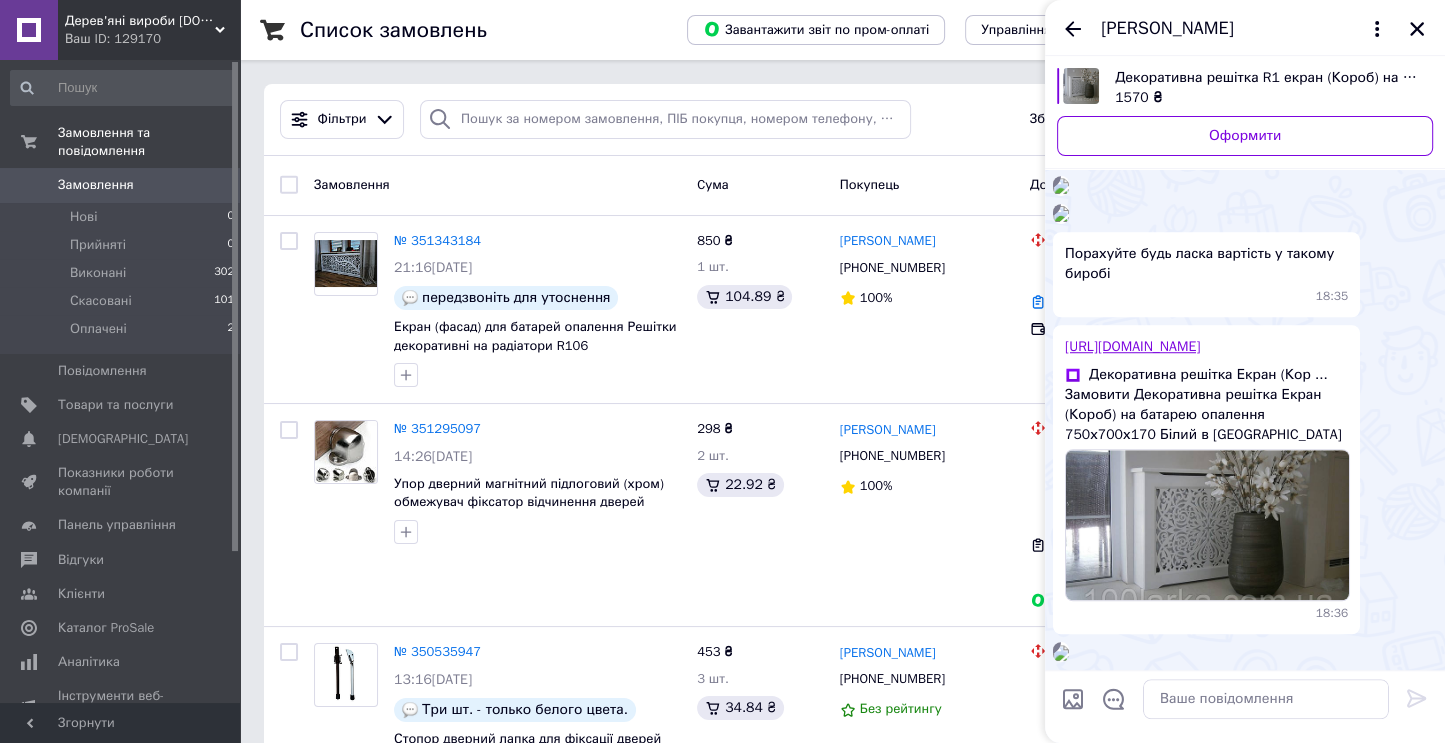 type on "C:\fakepath\[PERSON_NAME].jpg" 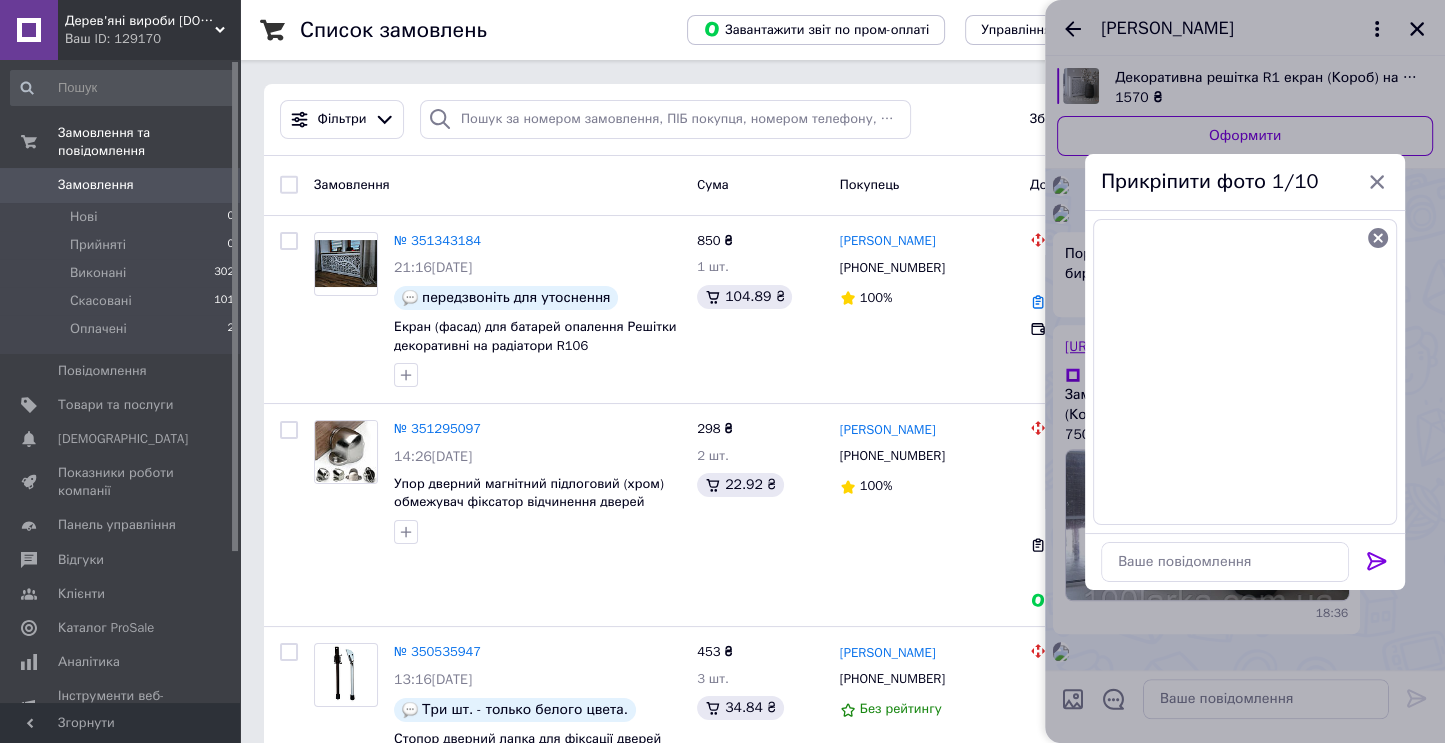 click 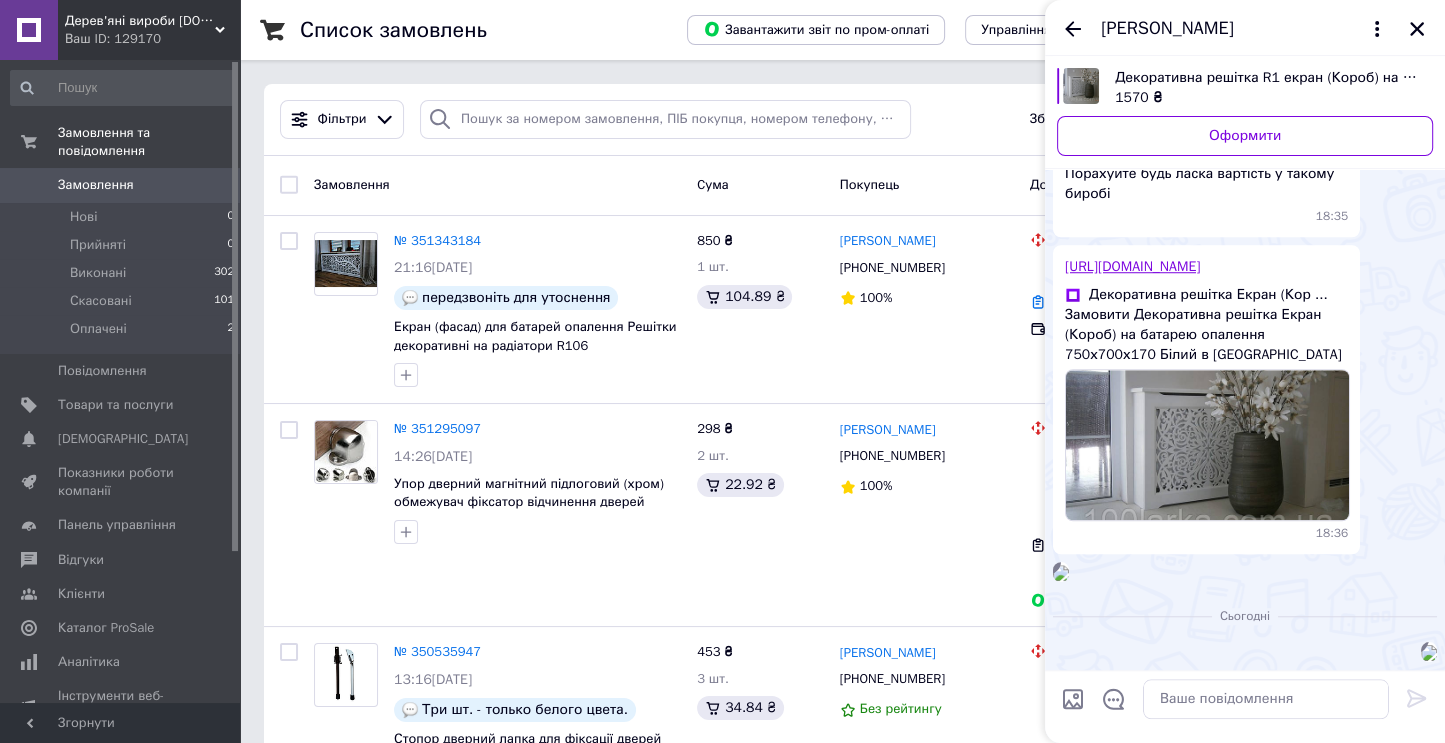 scroll, scrollTop: 3216, scrollLeft: 0, axis: vertical 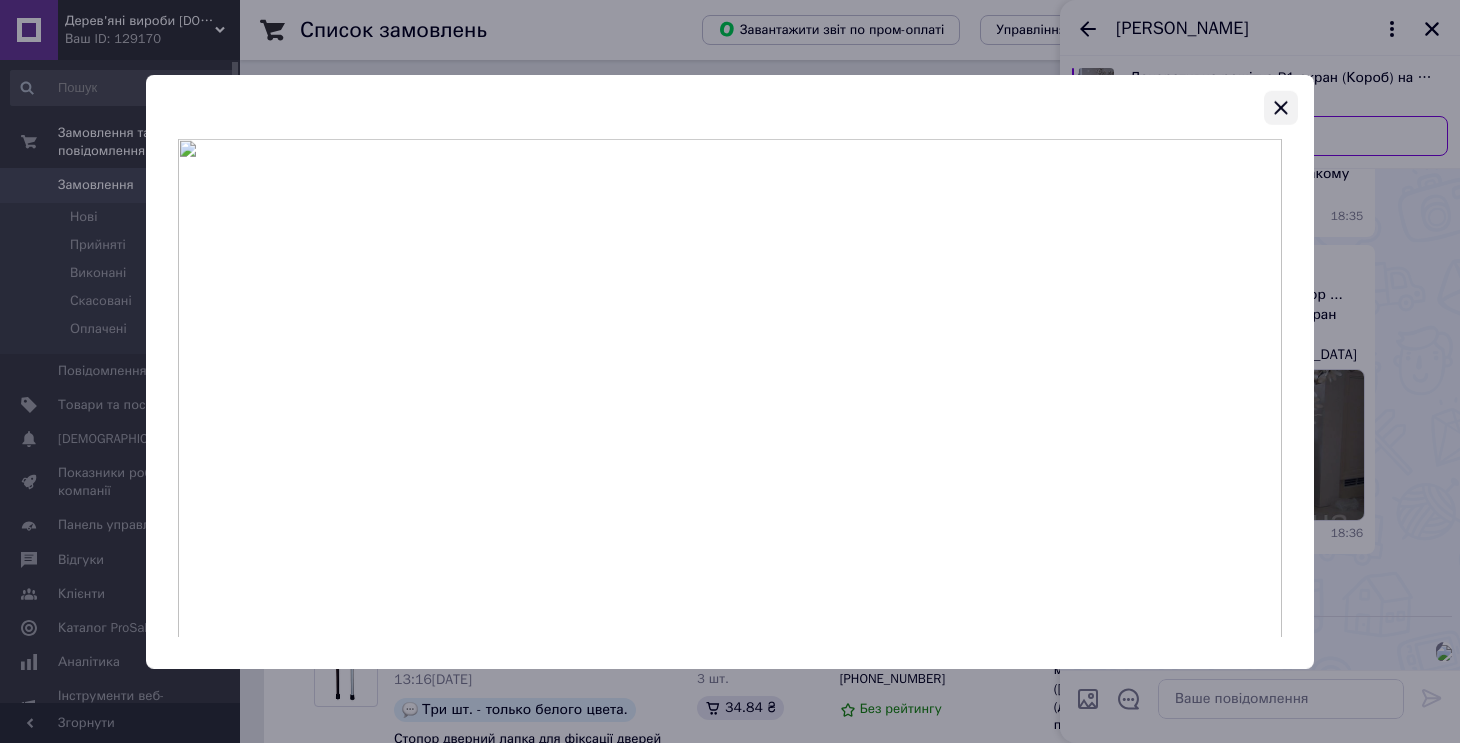 click 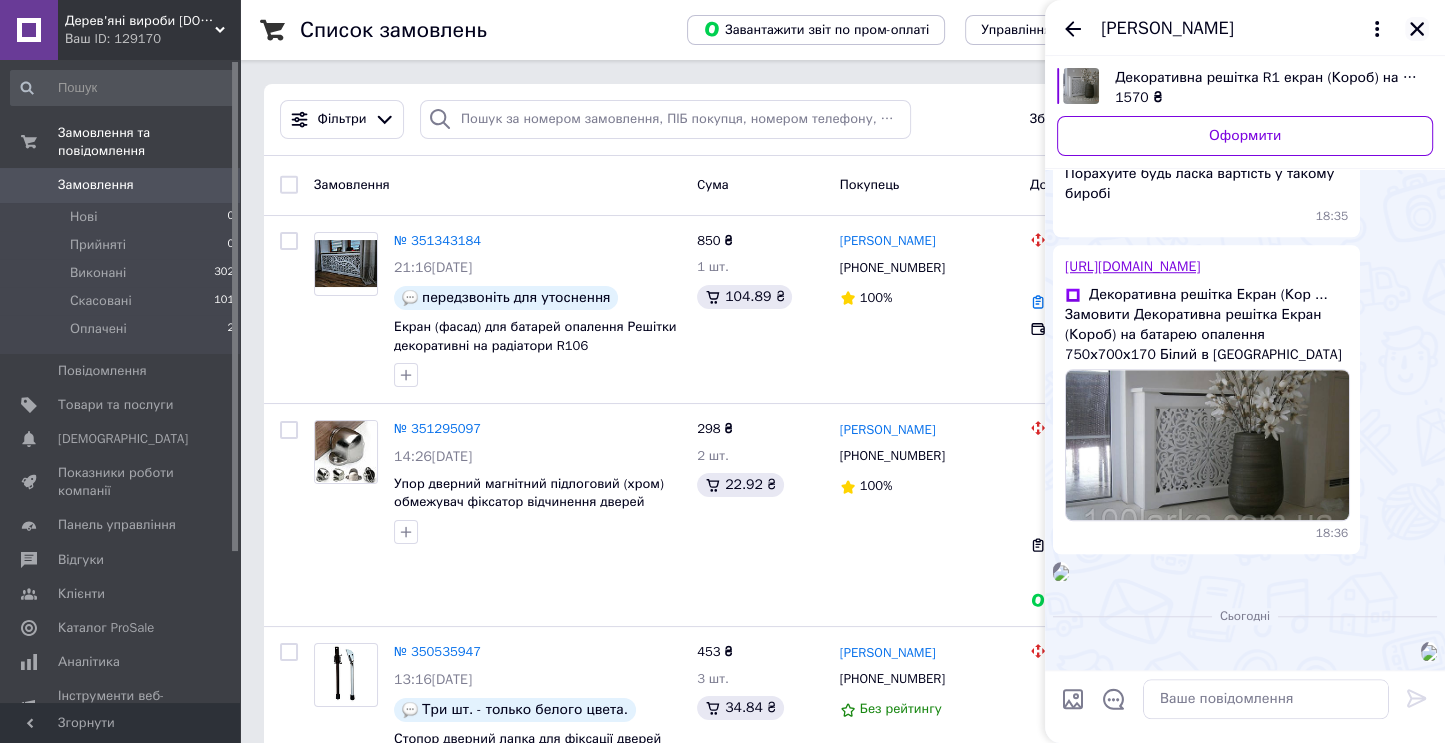 click 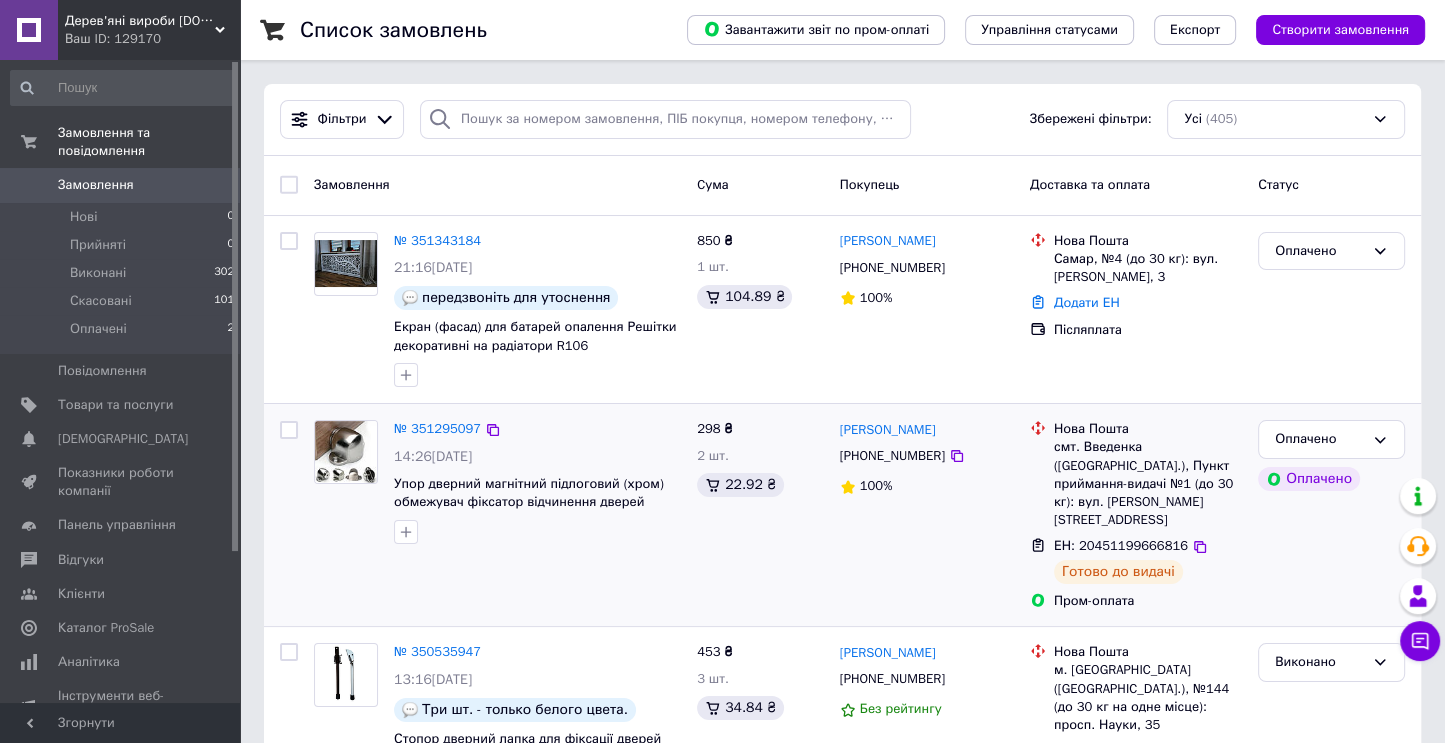scroll, scrollTop: 500, scrollLeft: 0, axis: vertical 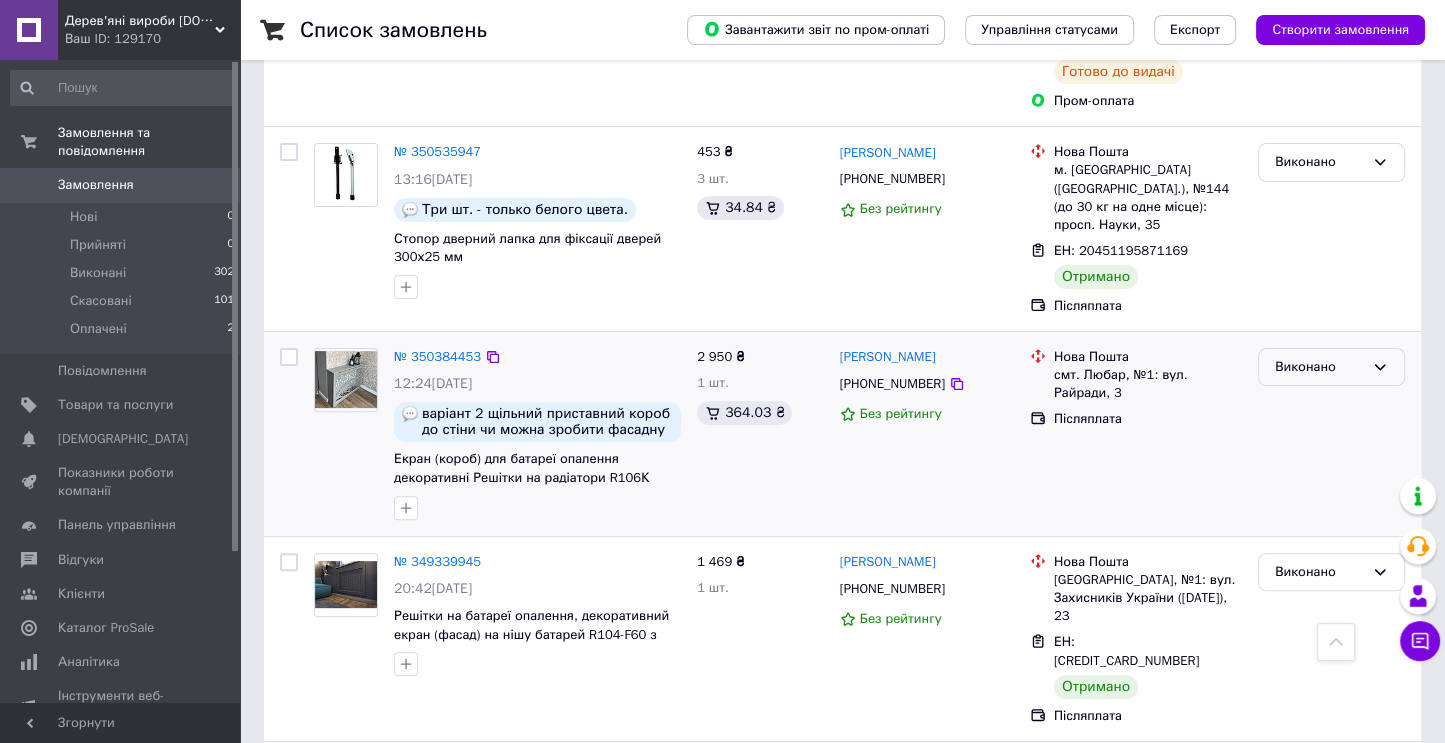 click 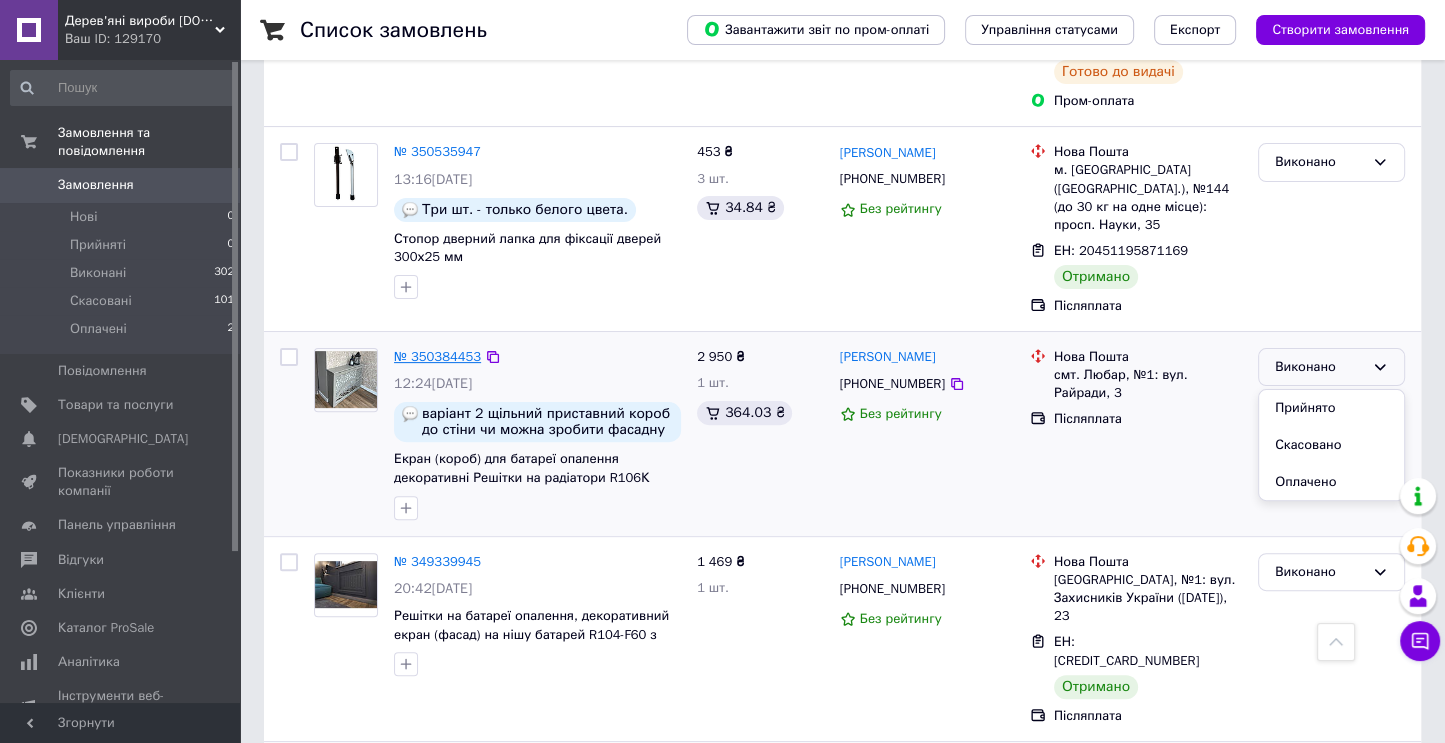 click on "№ 350384453" at bounding box center (437, 356) 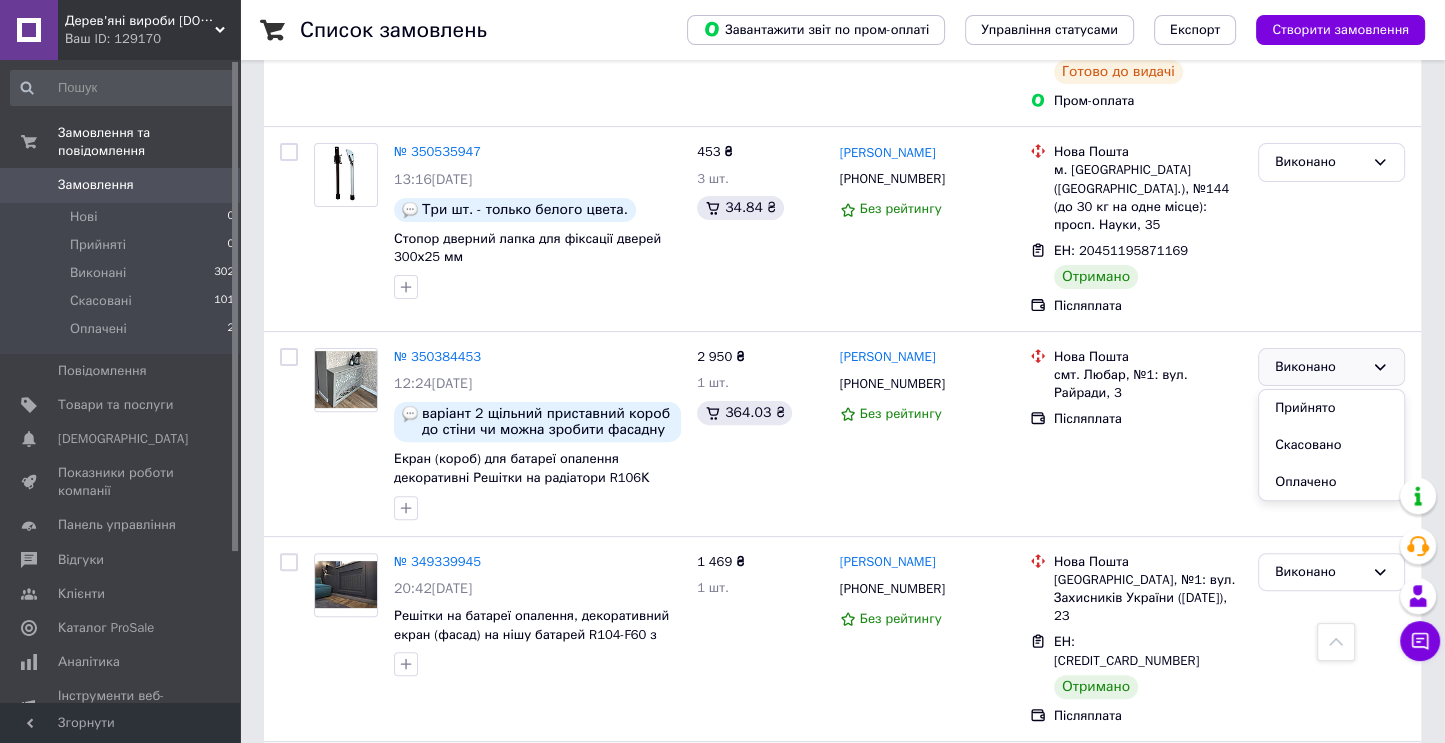 click on "Дерев'яні вироби [DOMAIN_NAME] Ваш ID: 129170 Сайт Дерев'яні вироби [DOMAIN_NAME] Кабінет покупця Перевірити стан системи Сторінка на порталі Довідка Вийти Замовлення та повідомлення Замовлення 0 Нові 0 Прийняті 0 Виконані 302 Скасовані 101 Оплачені 2 Повідомлення 0 Товари та послуги Сповіщення 0 0 Показники роботи компанії Панель управління Відгуки Клієнти Каталог ProSale Аналітика Інструменти веб-майстра та SEO Управління сайтом Гаманець компанії [PERSON_NAME] Тарифи та рахунки Prom мікс 1 000 Згорнути
Усі 100%" at bounding box center (722, 1394) 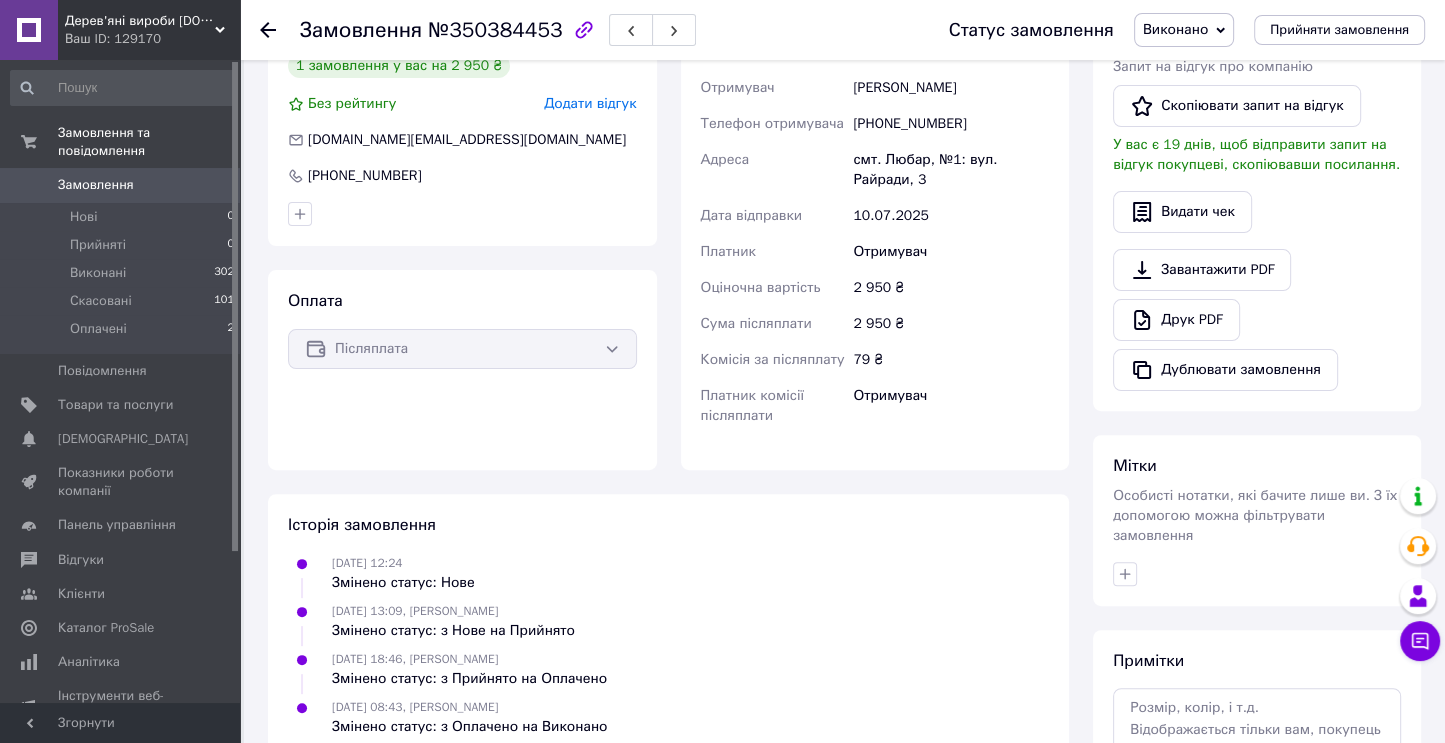 scroll, scrollTop: 0, scrollLeft: 0, axis: both 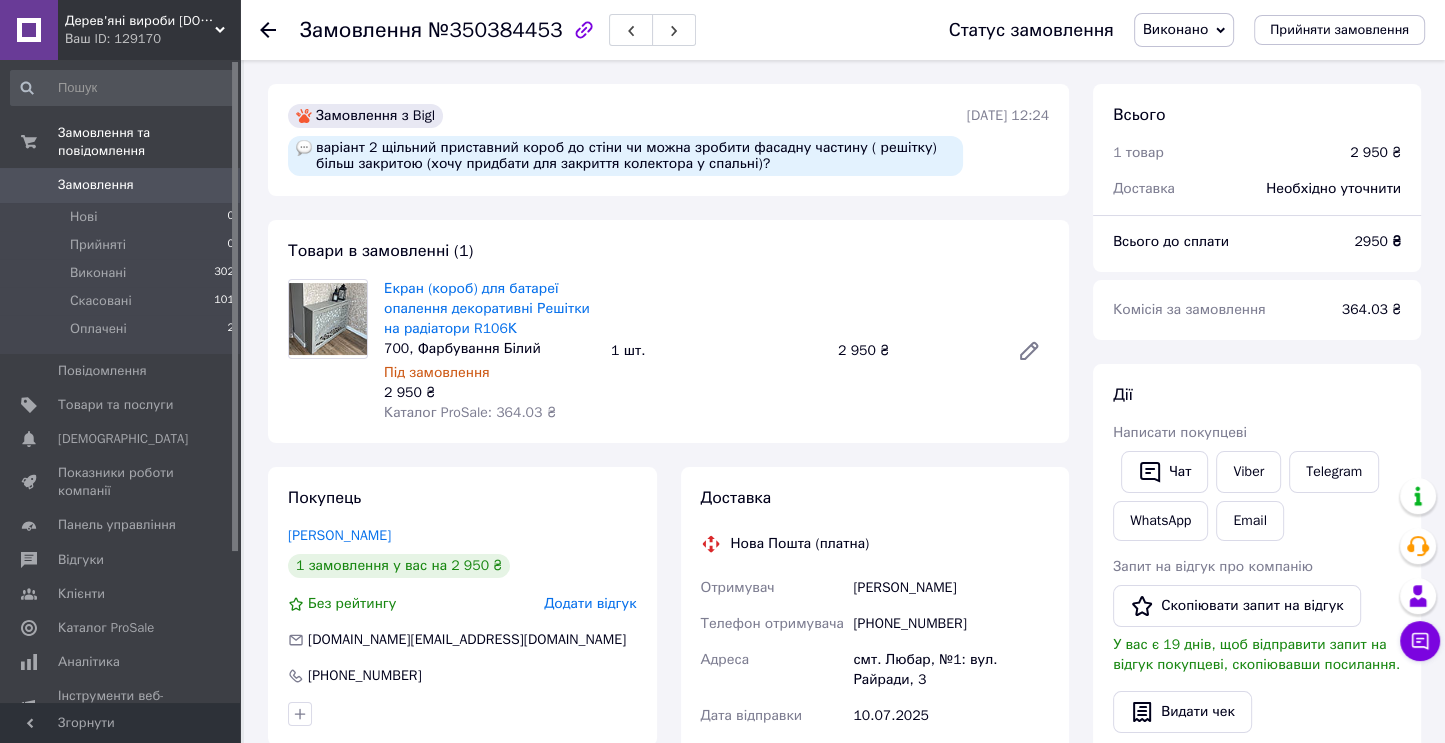 click 